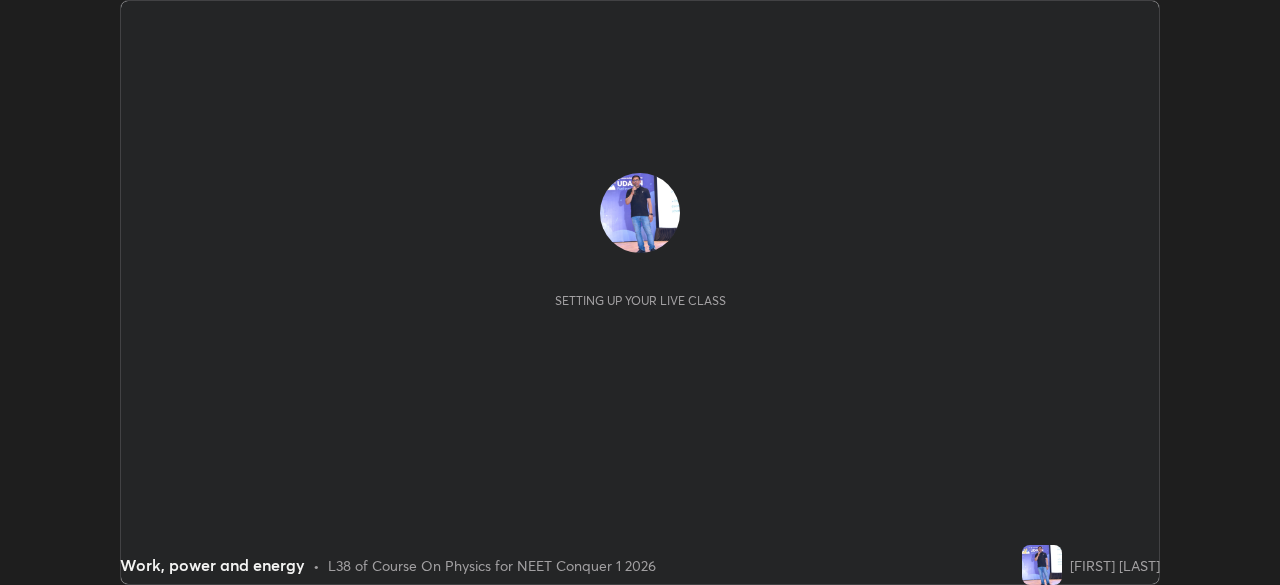 scroll, scrollTop: 0, scrollLeft: 0, axis: both 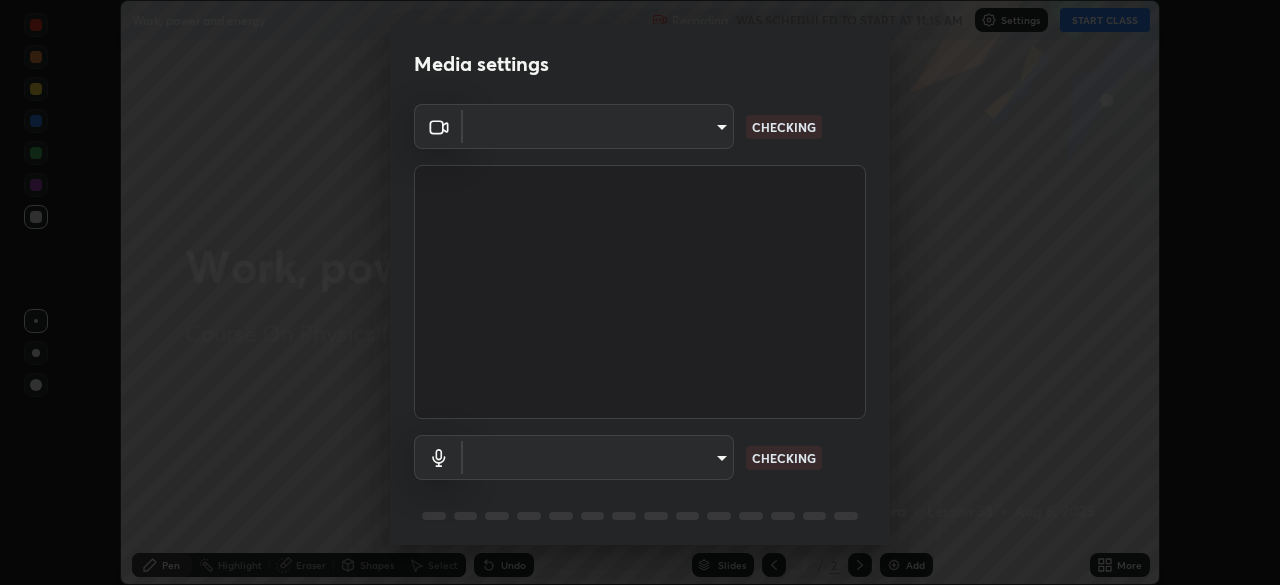 type on "1bbcfe3b1127be24ba7fa125fb83cb152f85e15c96893178e4a5d271d47187f7" 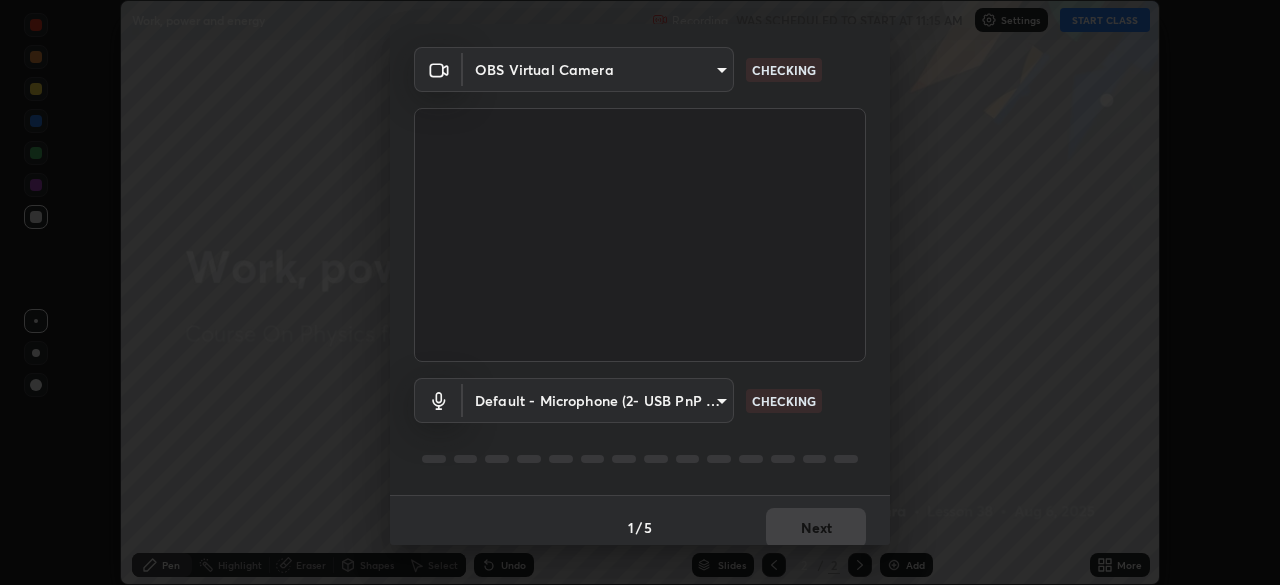scroll, scrollTop: 71, scrollLeft: 0, axis: vertical 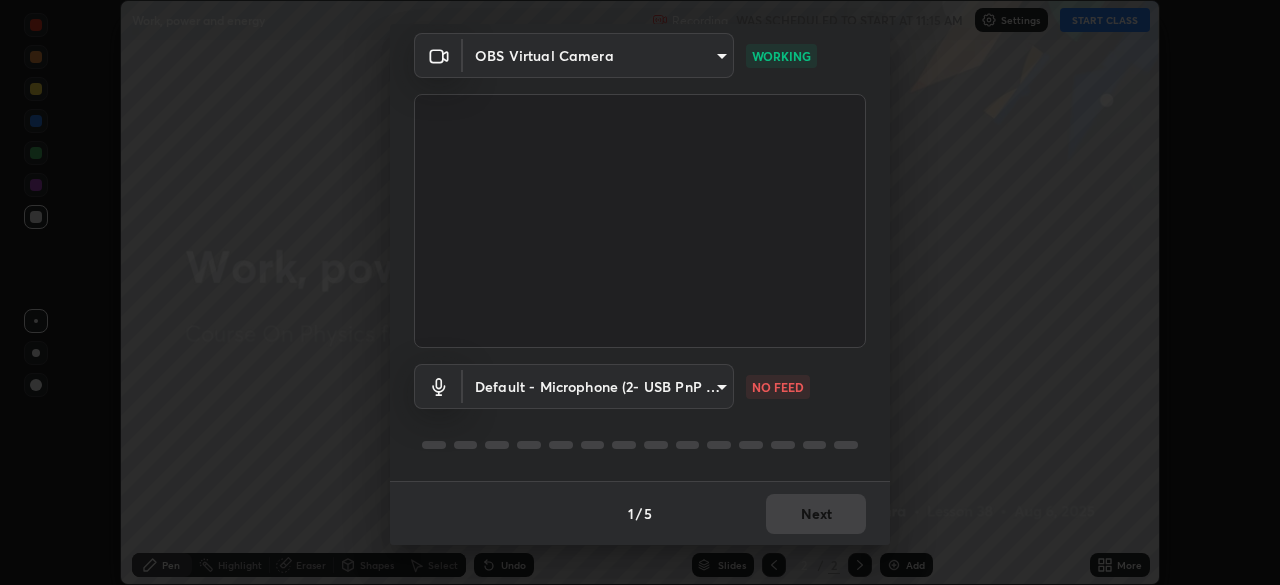 click on "Erase all Work, power and energy Recording WAS SCHEDULED TO START AT  11:15 AM Settings START CLASS Setting up your live class Work, power and energy • L38 of Course On Physics for NEET Conquer 1 2026 [FIRST] [LAST] Pen Highlight Eraser Shapes Select Undo Slides 2 / 2 Add More No doubts shared Encourage your learners to ask a doubt for better clarity Report an issue Reason for reporting Buffering Chat not working Audio - Video sync issue Educator video quality low ​ Attach an image Report Media settings OBS Virtual Camera [ID] WORKING Default - Microphone (2- USB PnP Sound Device) default NO FEED 1 / 5 Next" at bounding box center (640, 292) 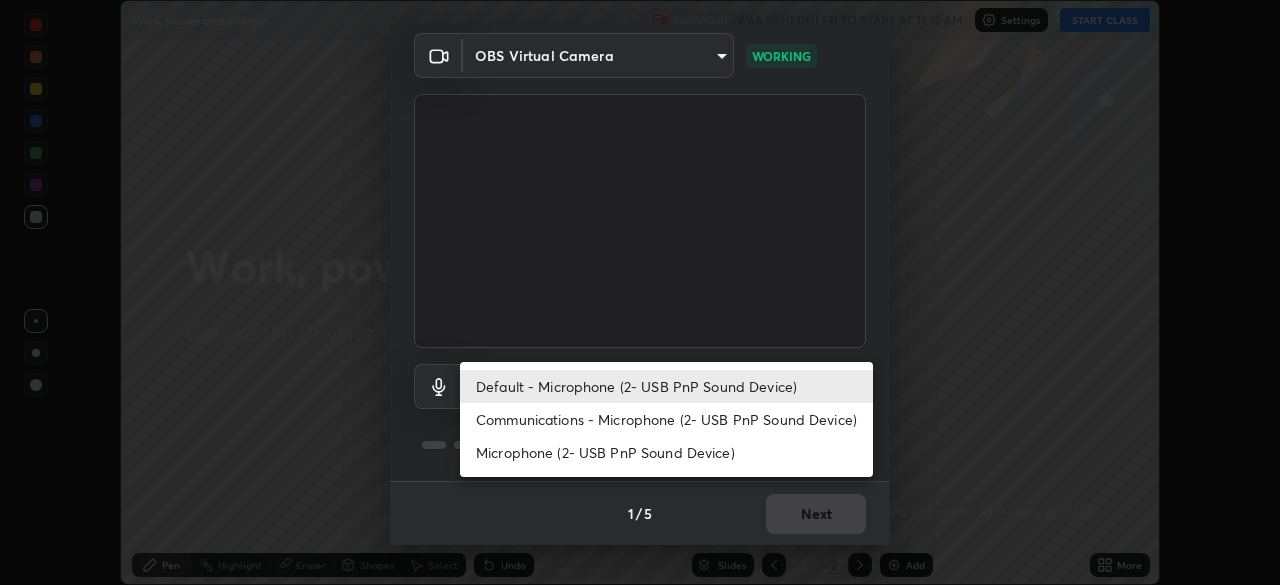 click on "Communications - Microphone (2- USB PnP Sound Device)" at bounding box center (666, 419) 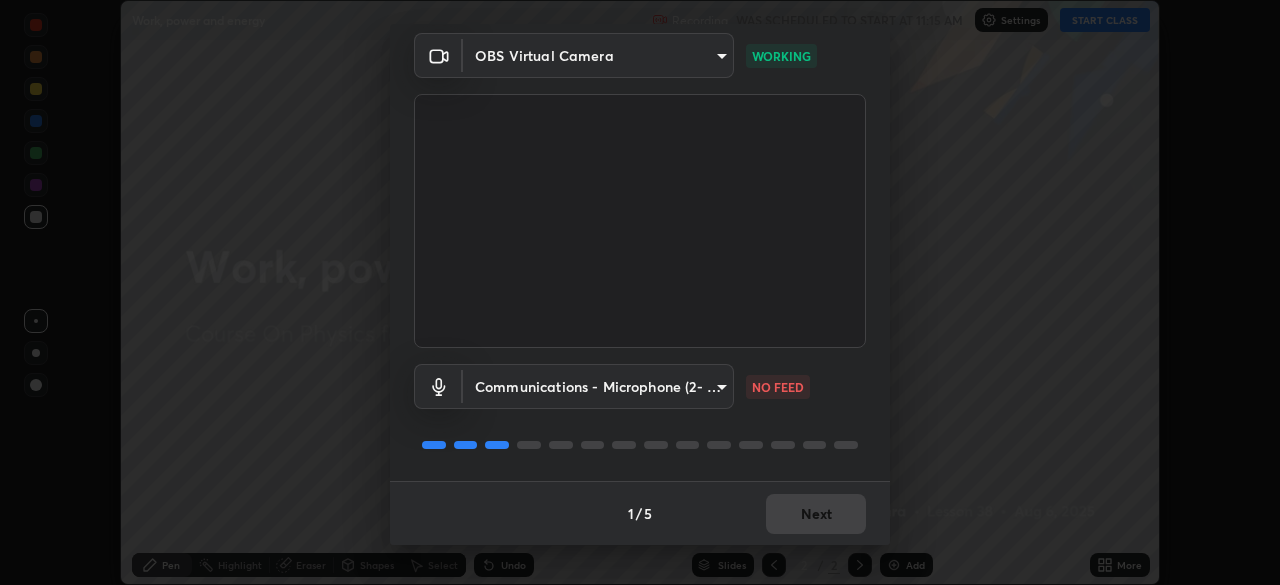 click on "Erase all Work, power and energy Recording WAS SCHEDULED TO START AT  11:15 AM Settings START CLASS Setting up your live class Work, power and energy • L38 of Course On Physics for NEET Conquer 1 2026 [FIRST] [LAST] Pen Highlight Eraser Shapes Select Undo Slides 2 / 2 Add More No doubts shared Encourage your learners to ask a doubt for better clarity Report an issue Reason for reporting Buffering Chat not working Audio - Video sync issue Educator video quality low ​ Attach an image Report Media settings OBS Virtual Camera [ID] WORKING Communications - Microphone (2- USB PnP Sound Device) communications NO FEED 1 / 5 Next" at bounding box center (640, 292) 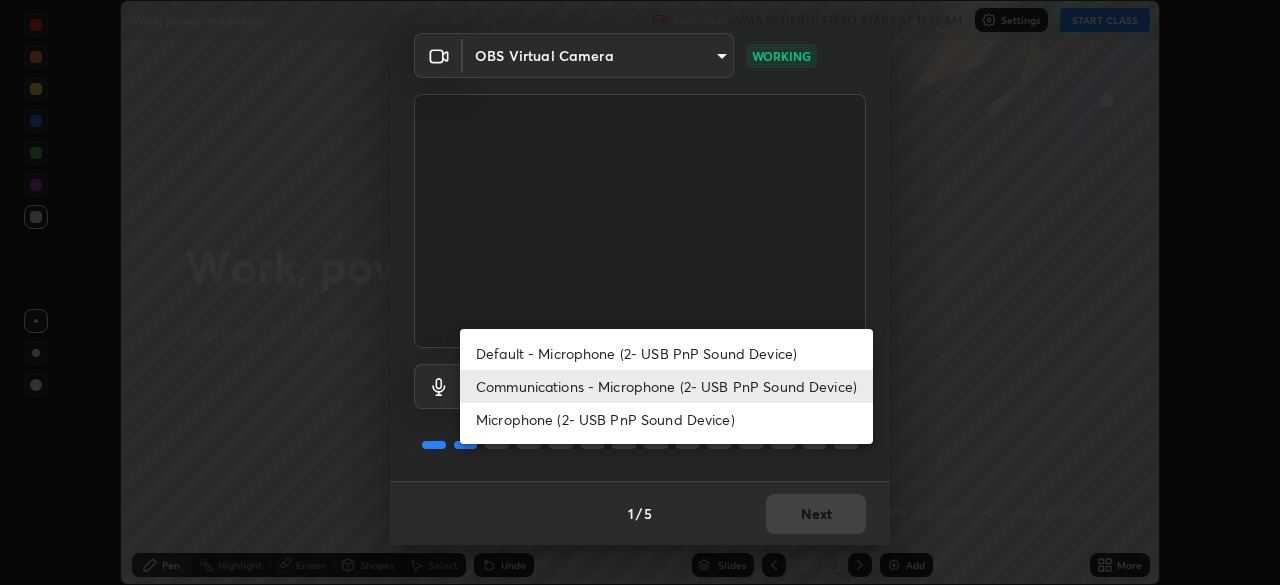 click on "Default - Microphone (2- USB PnP Sound Device)" at bounding box center (666, 353) 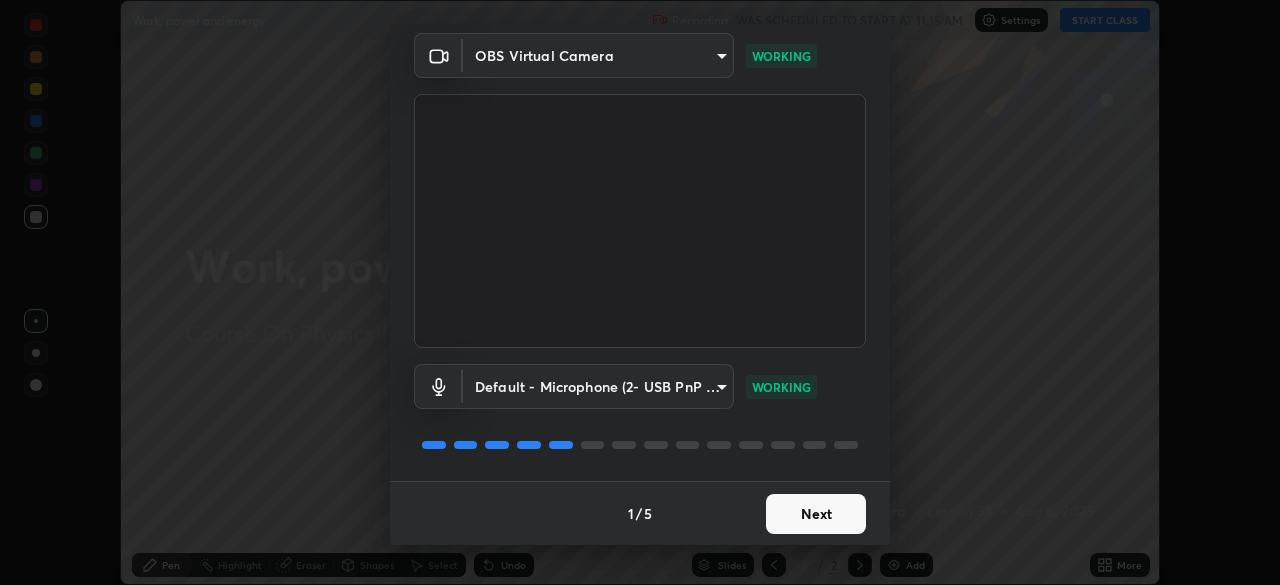 click on "Next" at bounding box center (816, 514) 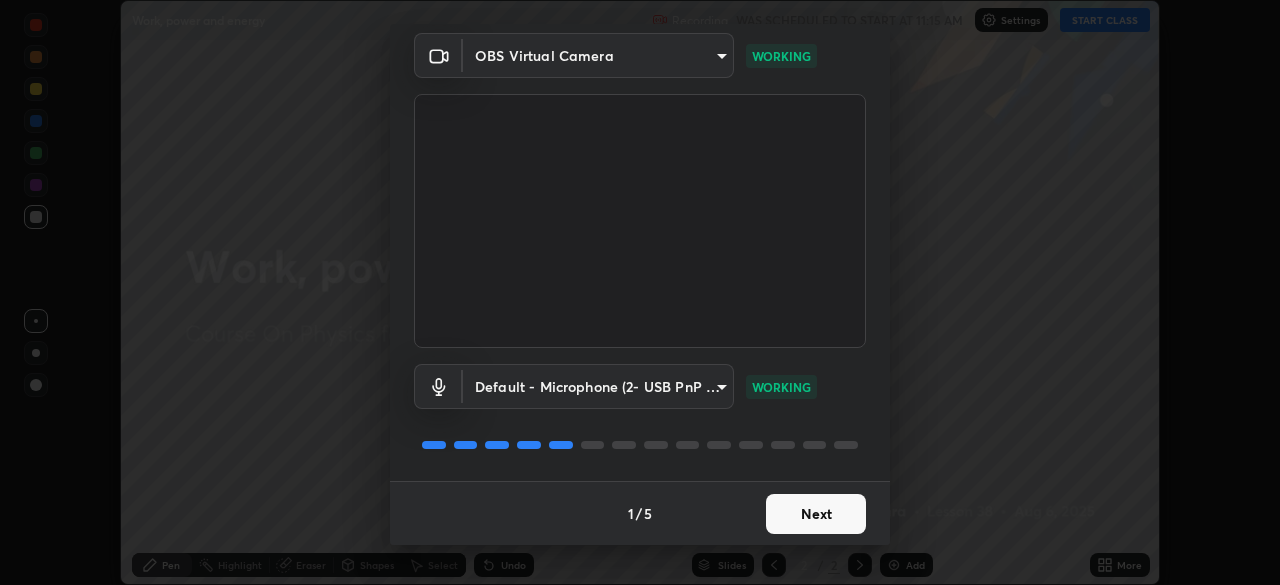 scroll, scrollTop: 0, scrollLeft: 0, axis: both 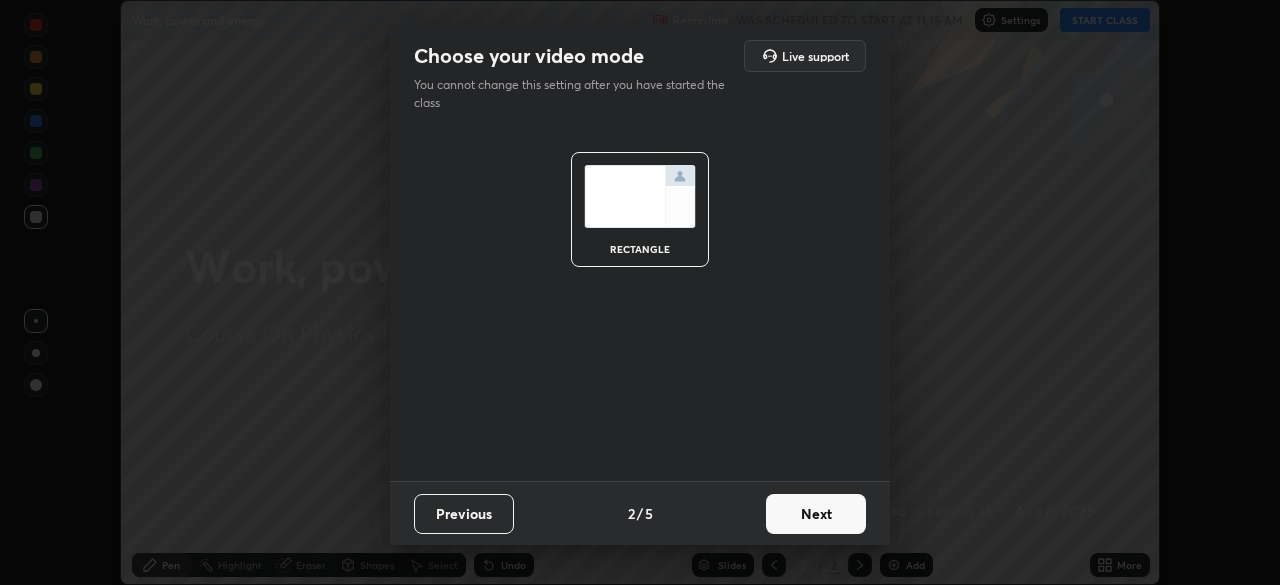 click on "Next" at bounding box center (816, 514) 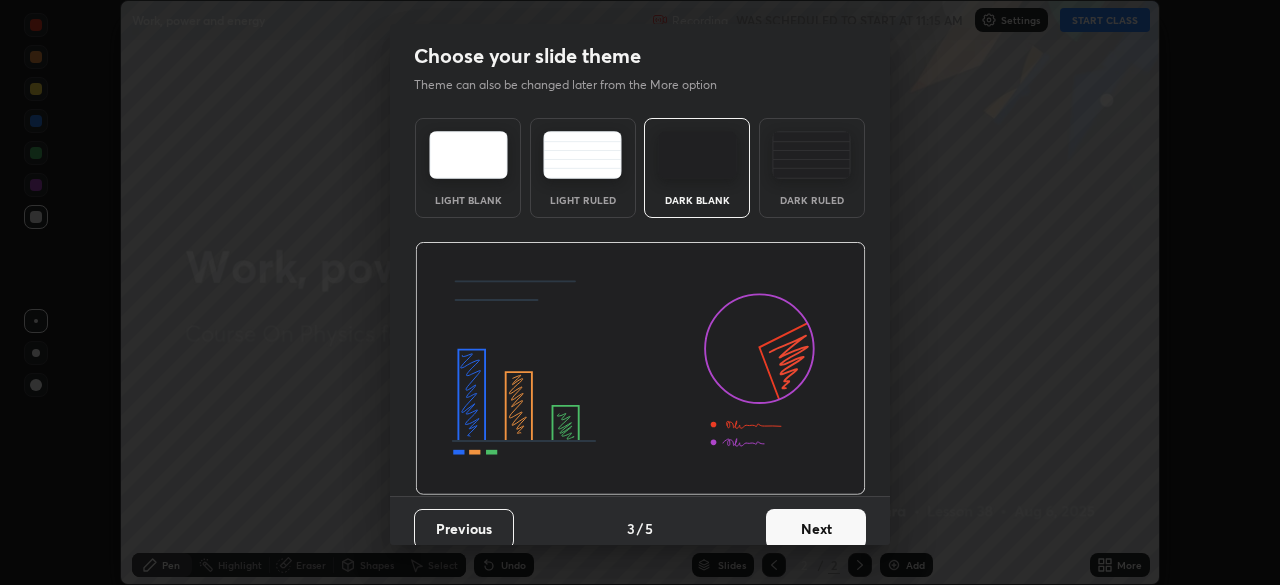 click on "Next" at bounding box center [816, 529] 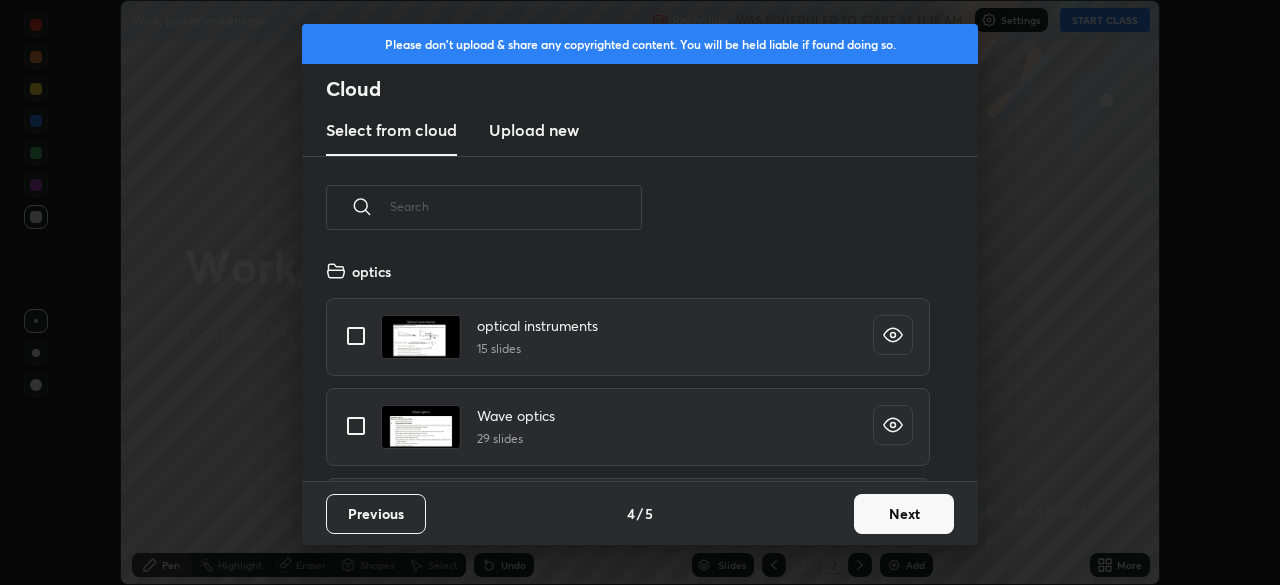 scroll, scrollTop: 7, scrollLeft: 11, axis: both 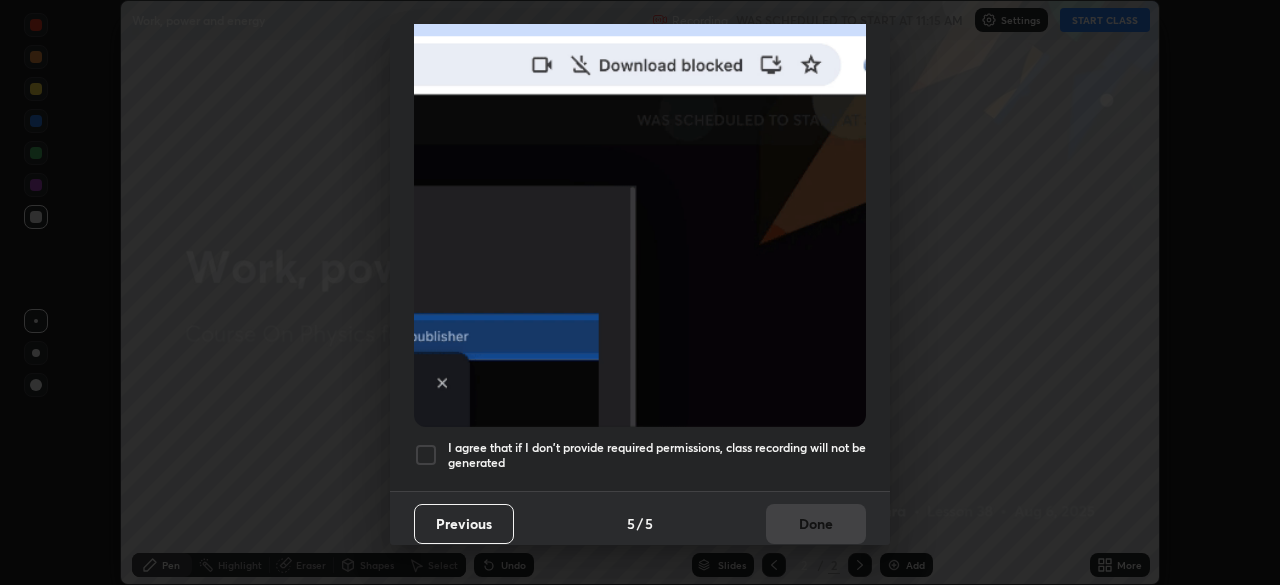 click at bounding box center [426, 455] 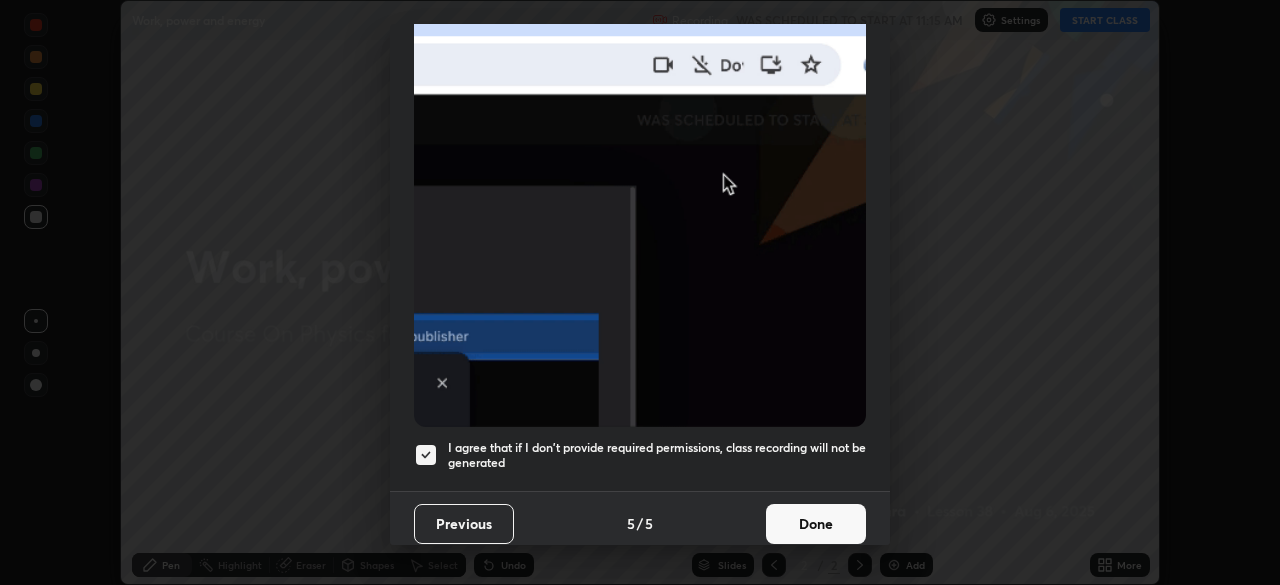 click on "Done" at bounding box center [816, 524] 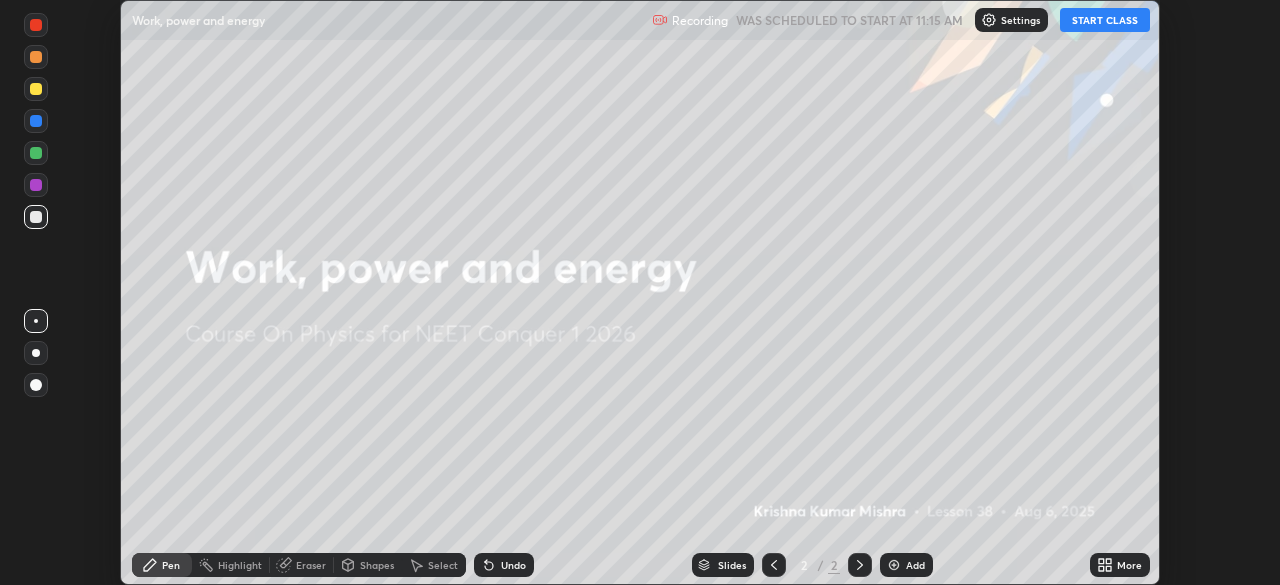 click on "START CLASS" at bounding box center (1105, 20) 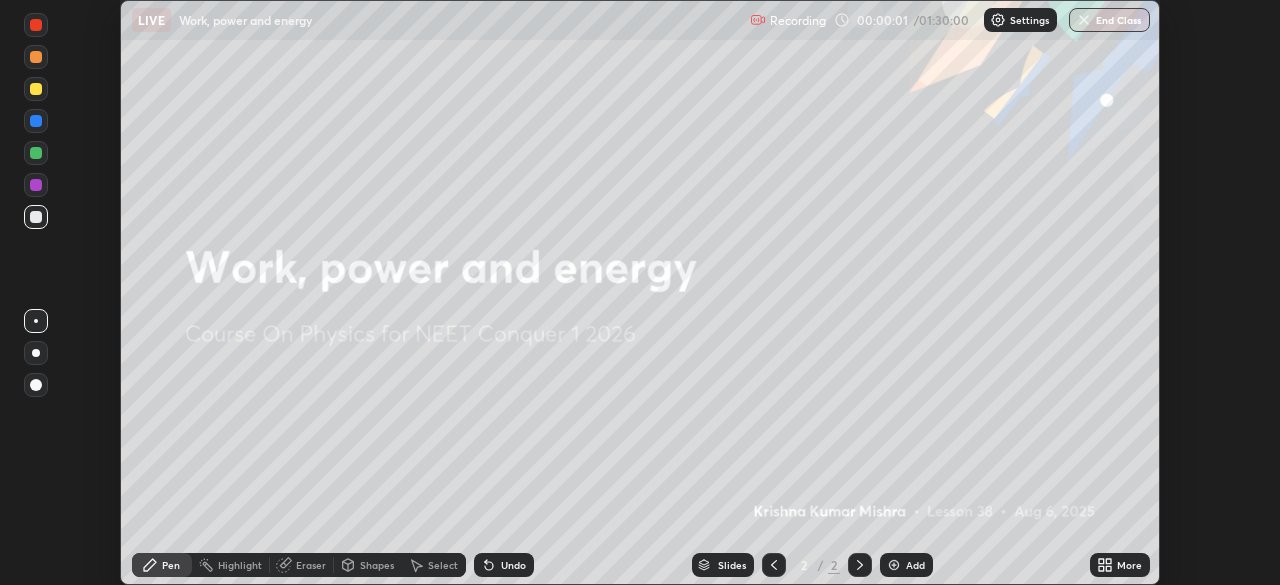 click on "Setting up your live class" at bounding box center [640, 292] 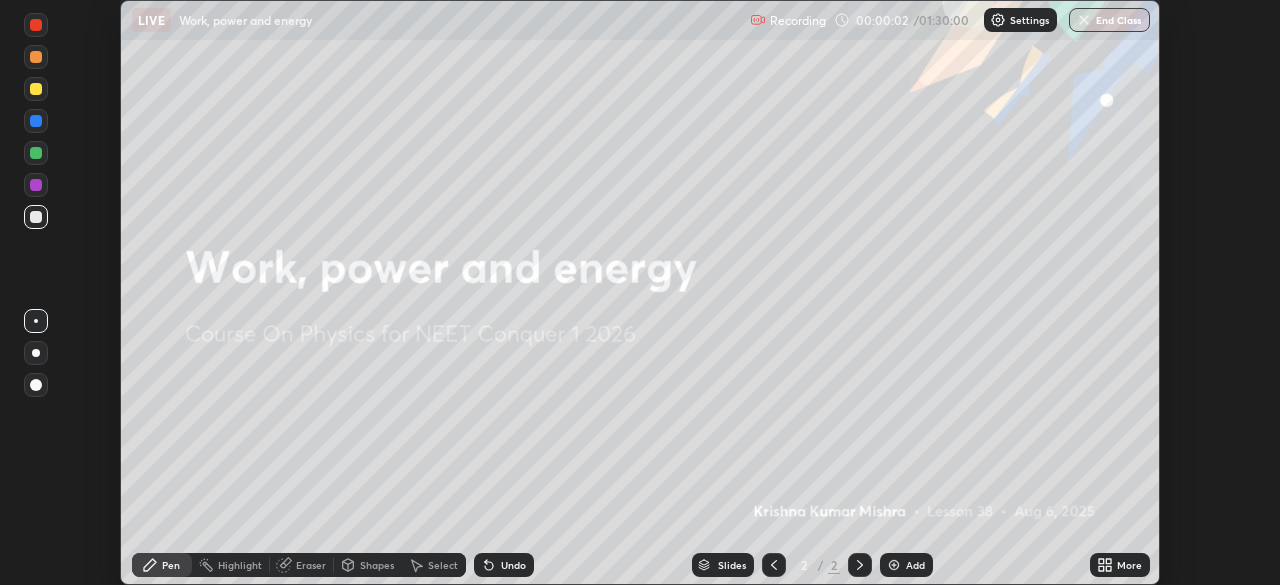 click on "Setting up your live class" at bounding box center [640, 292] 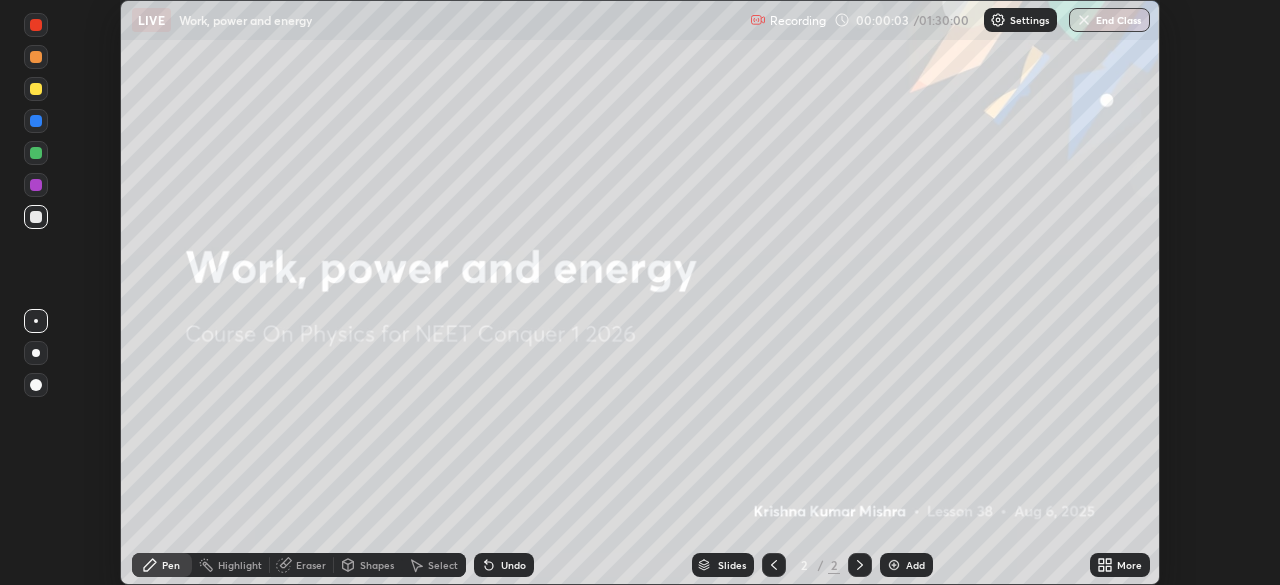 click on "Setting up your live class" at bounding box center (640, 292) 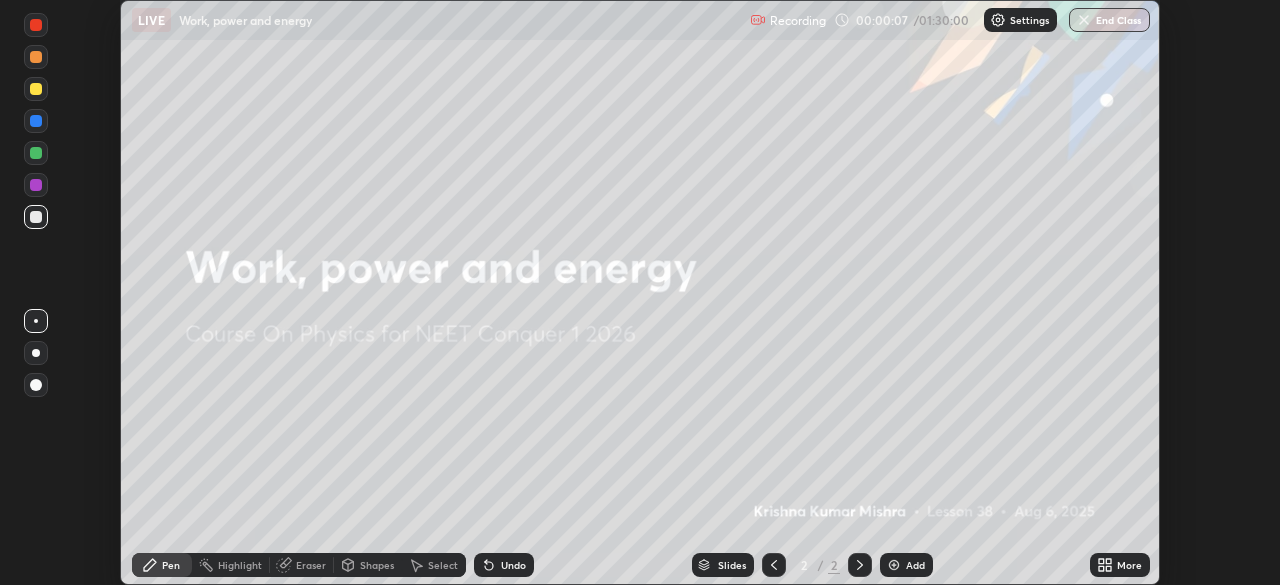 click on "Add" at bounding box center [915, 565] 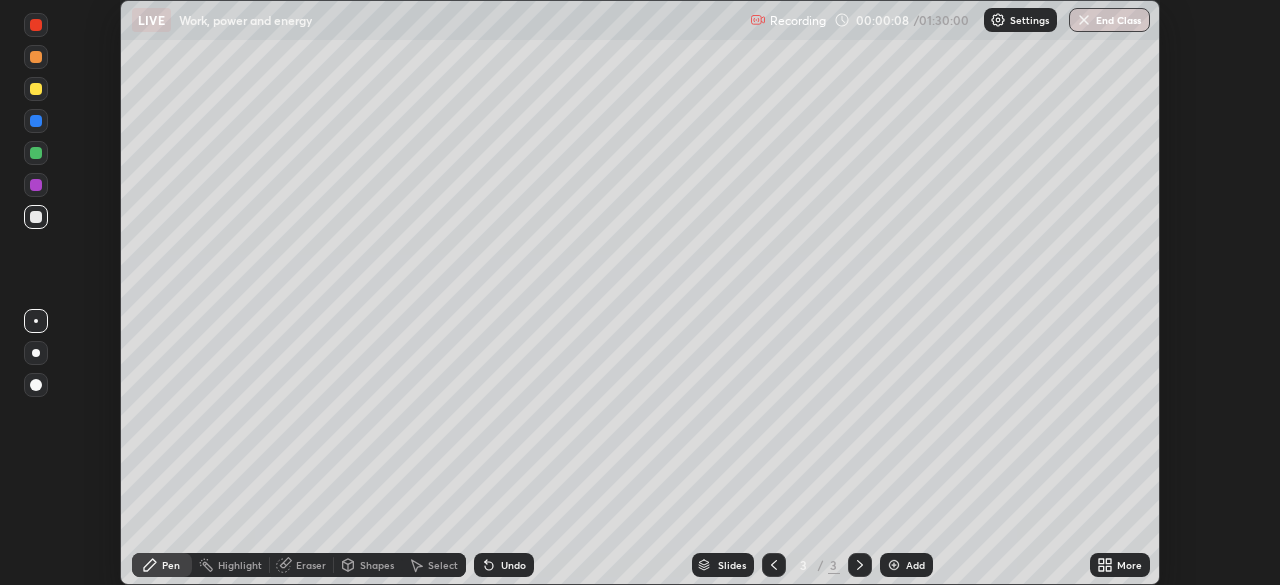 click 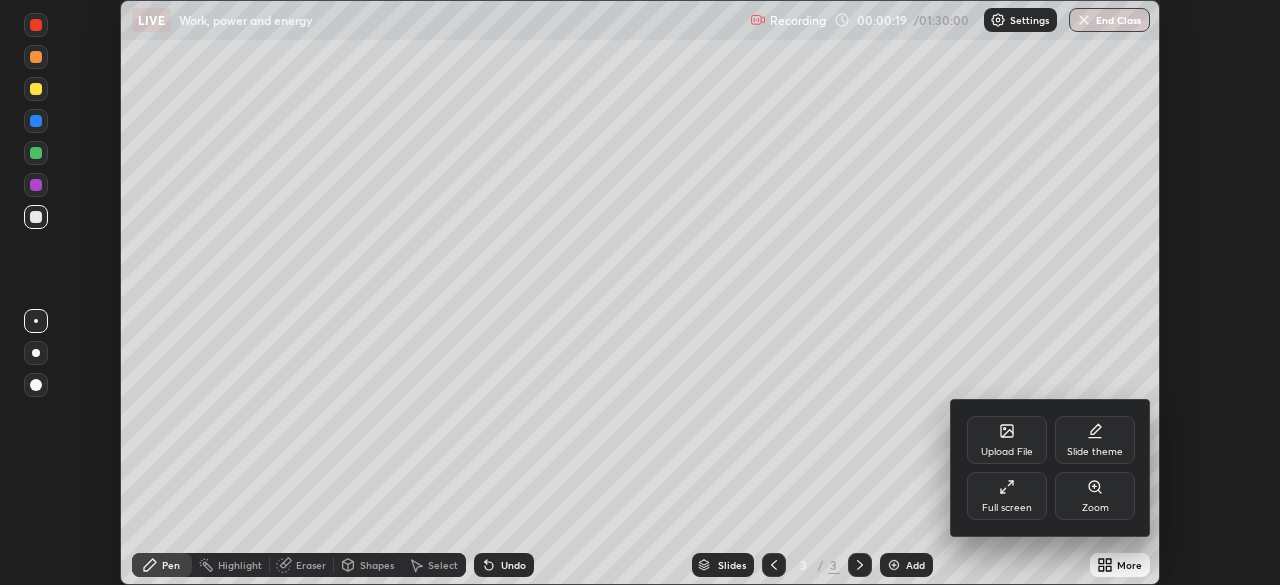 click at bounding box center (640, 292) 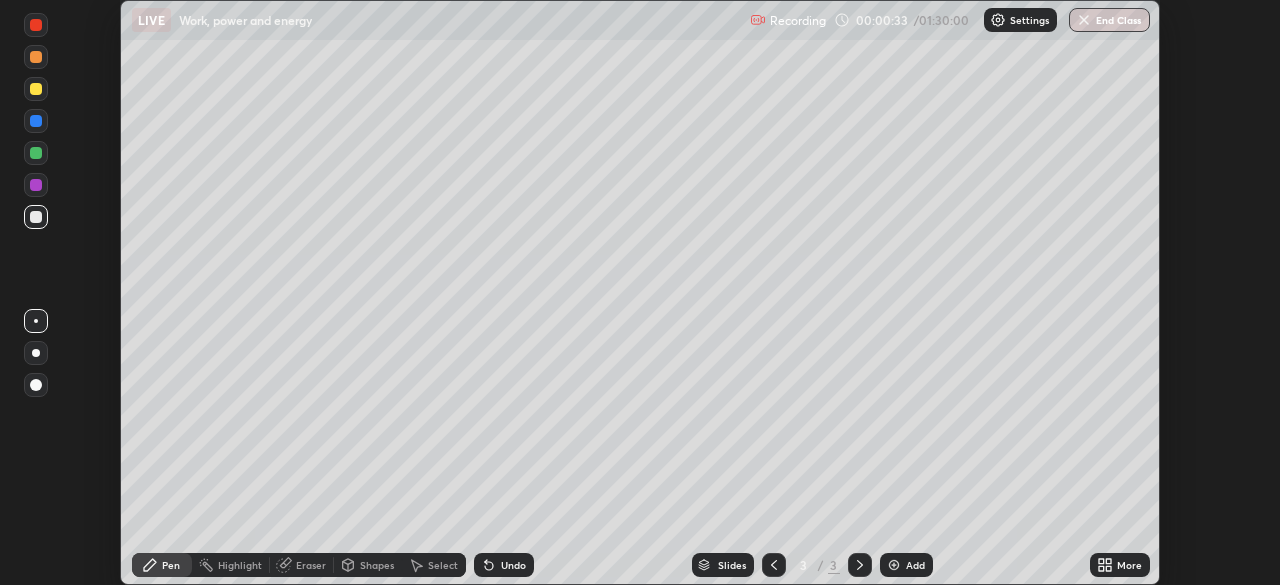 click 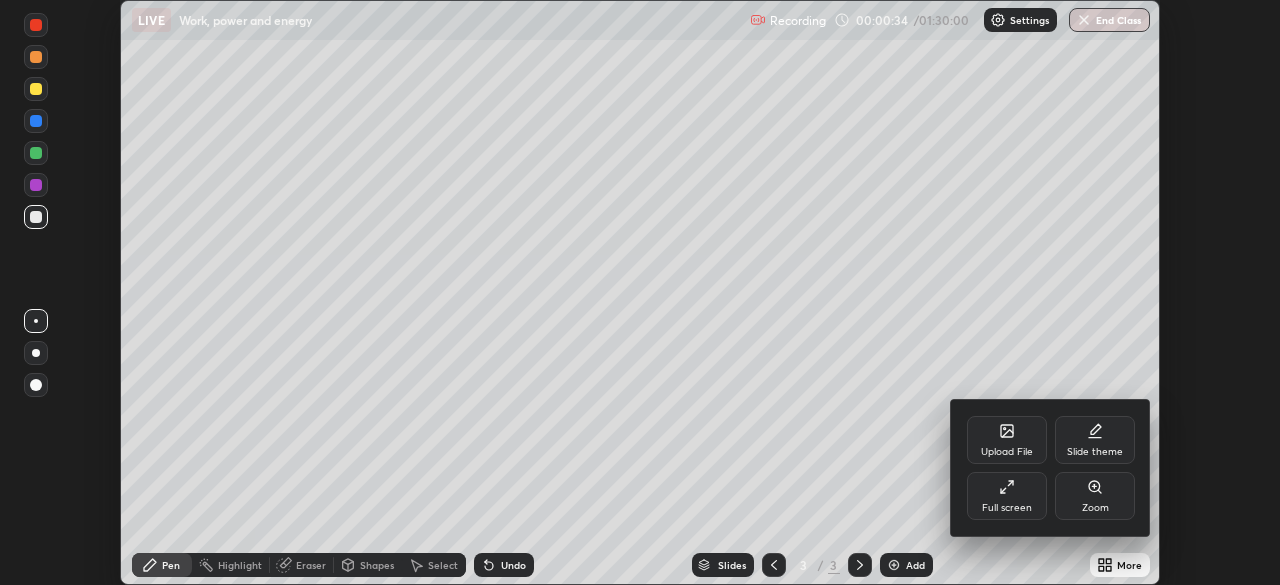 click on "Full screen" at bounding box center (1007, 496) 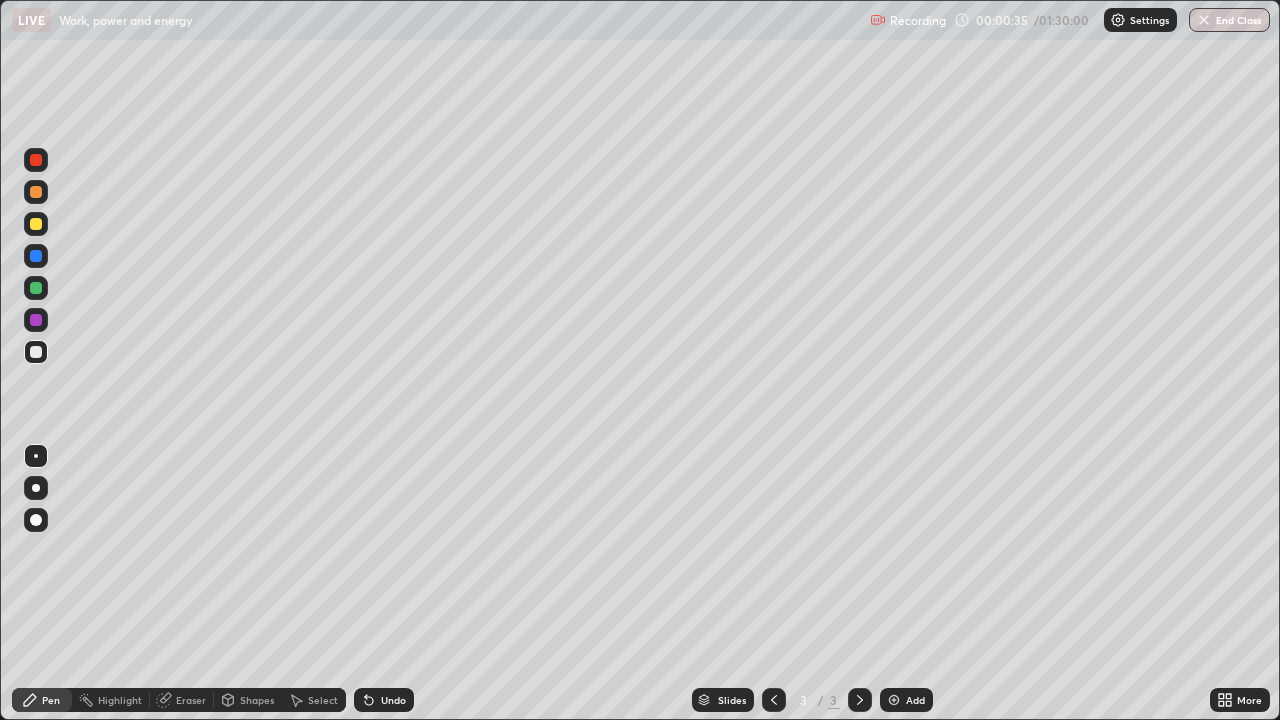 scroll, scrollTop: 99280, scrollLeft: 98720, axis: both 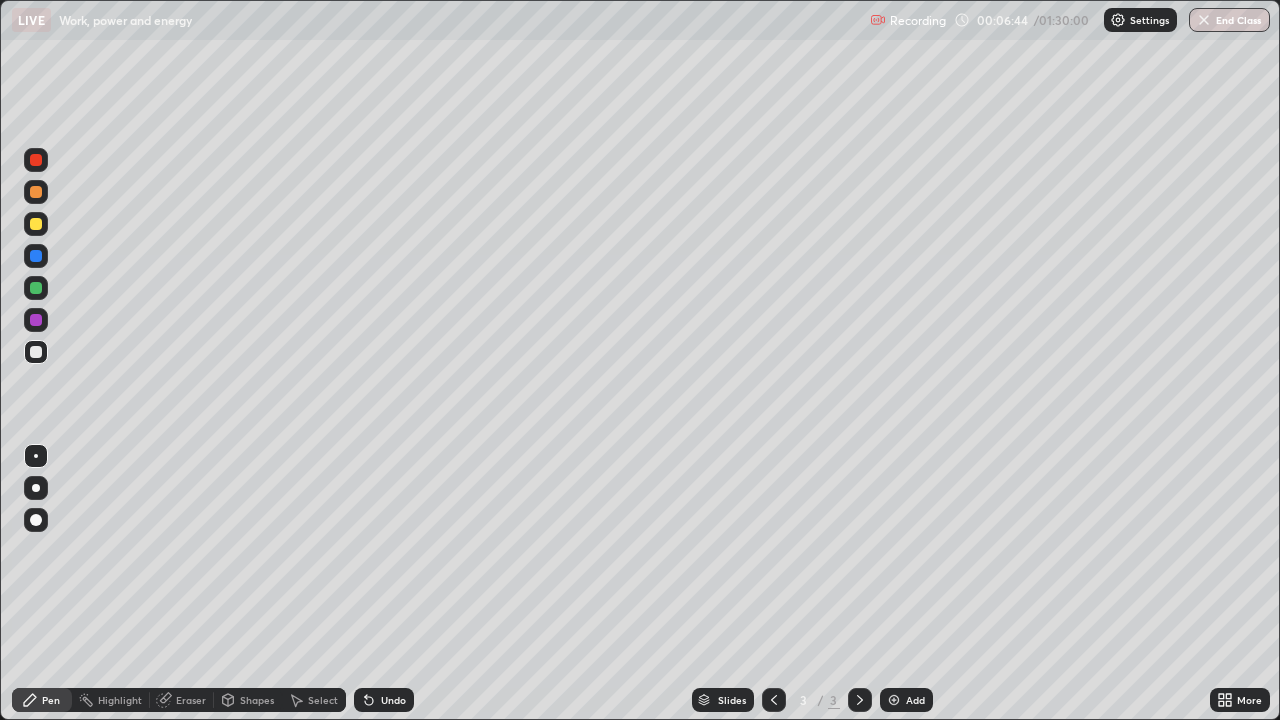click at bounding box center (36, 224) 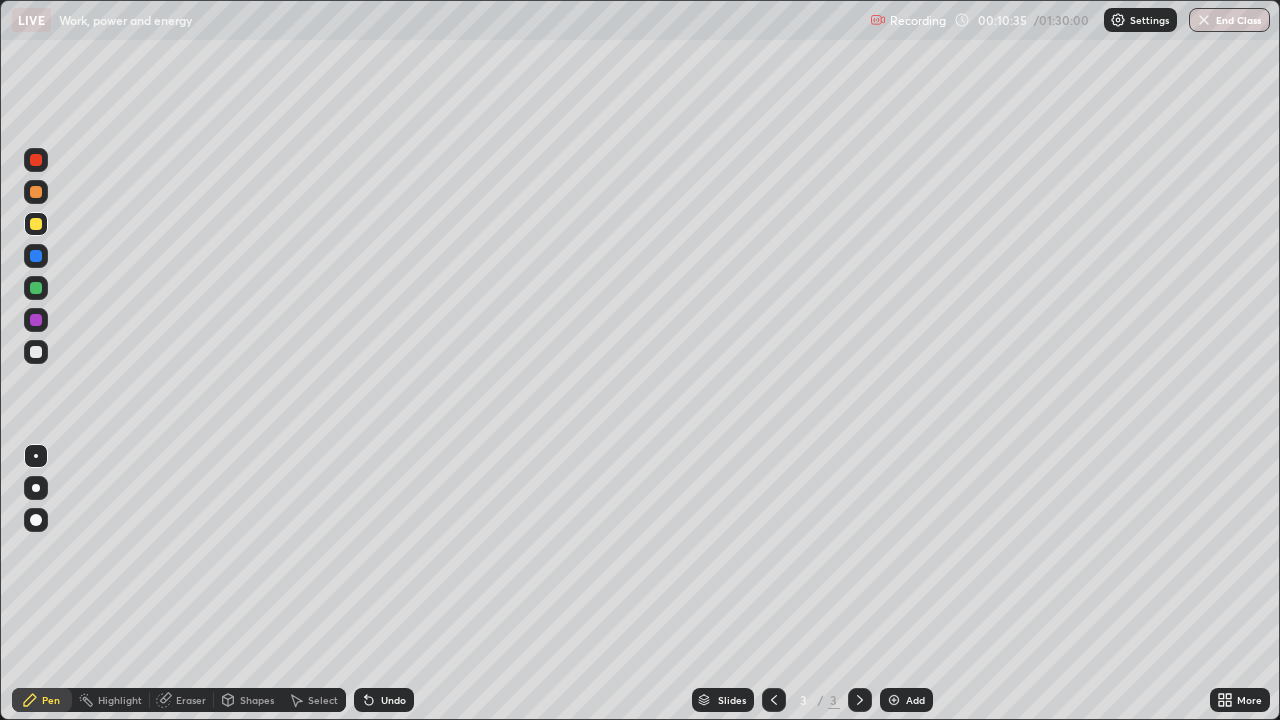 click at bounding box center (36, 192) 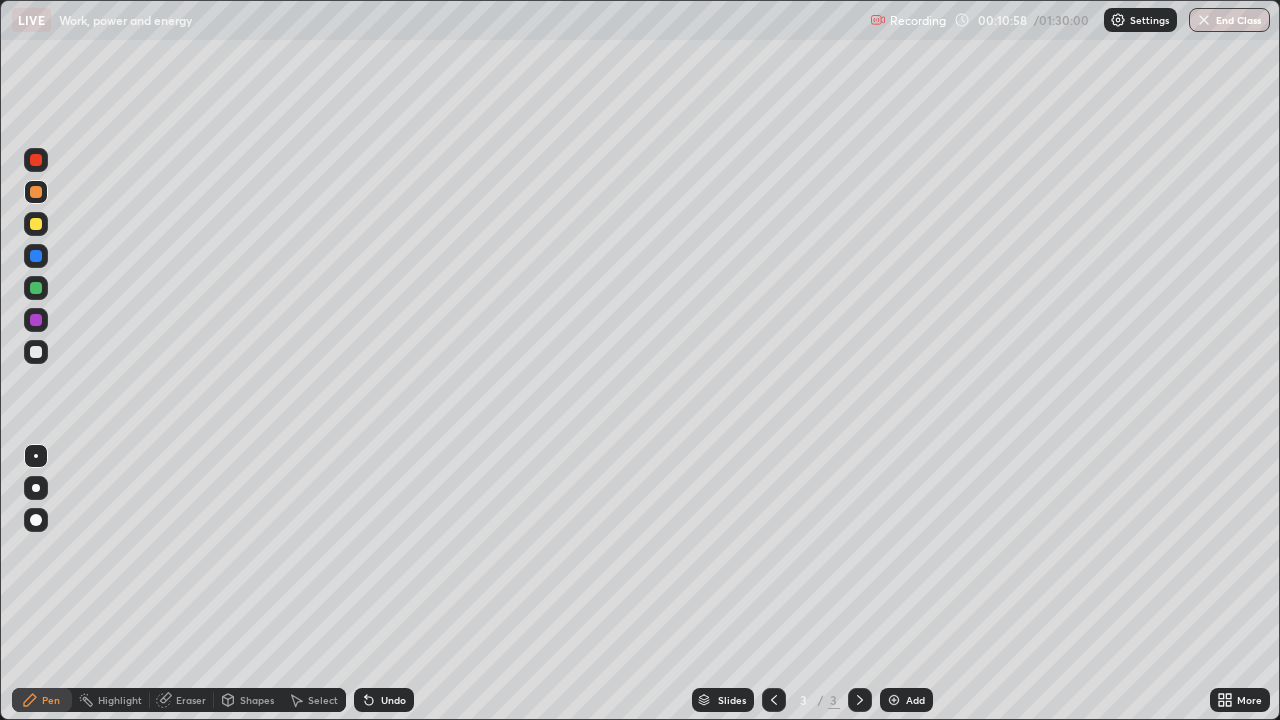 click at bounding box center [36, 288] 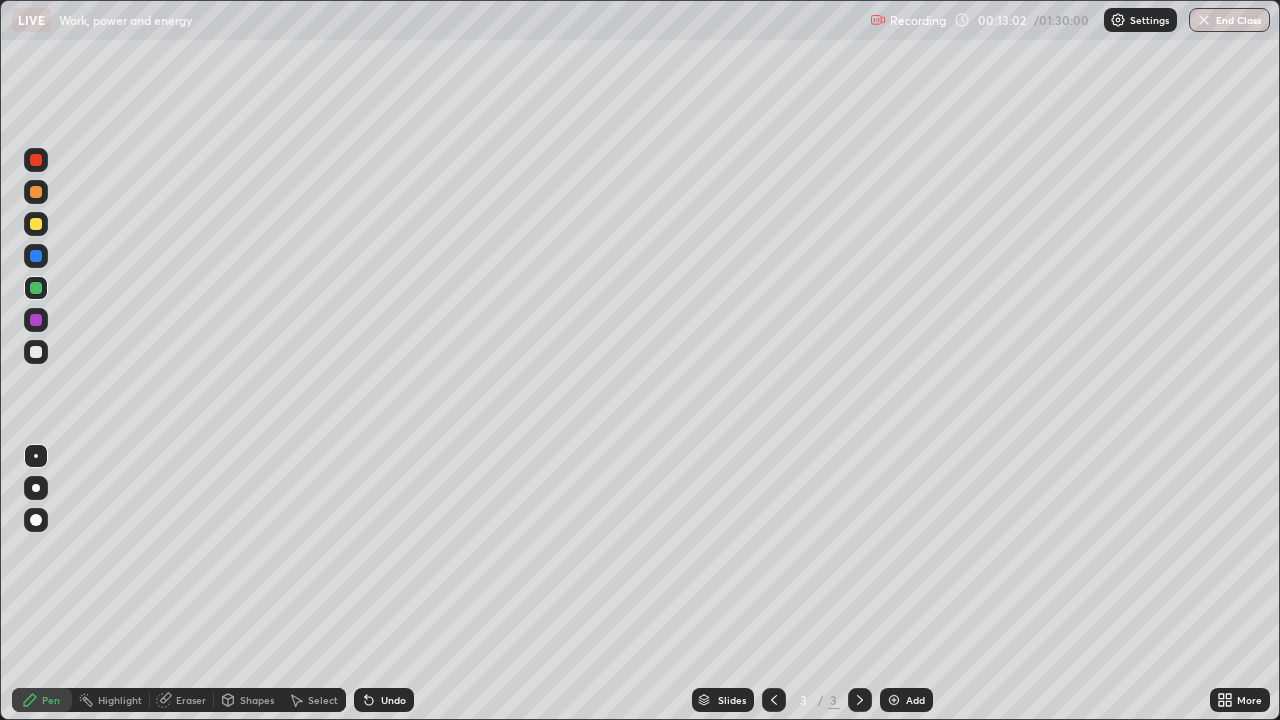 click at bounding box center (36, 352) 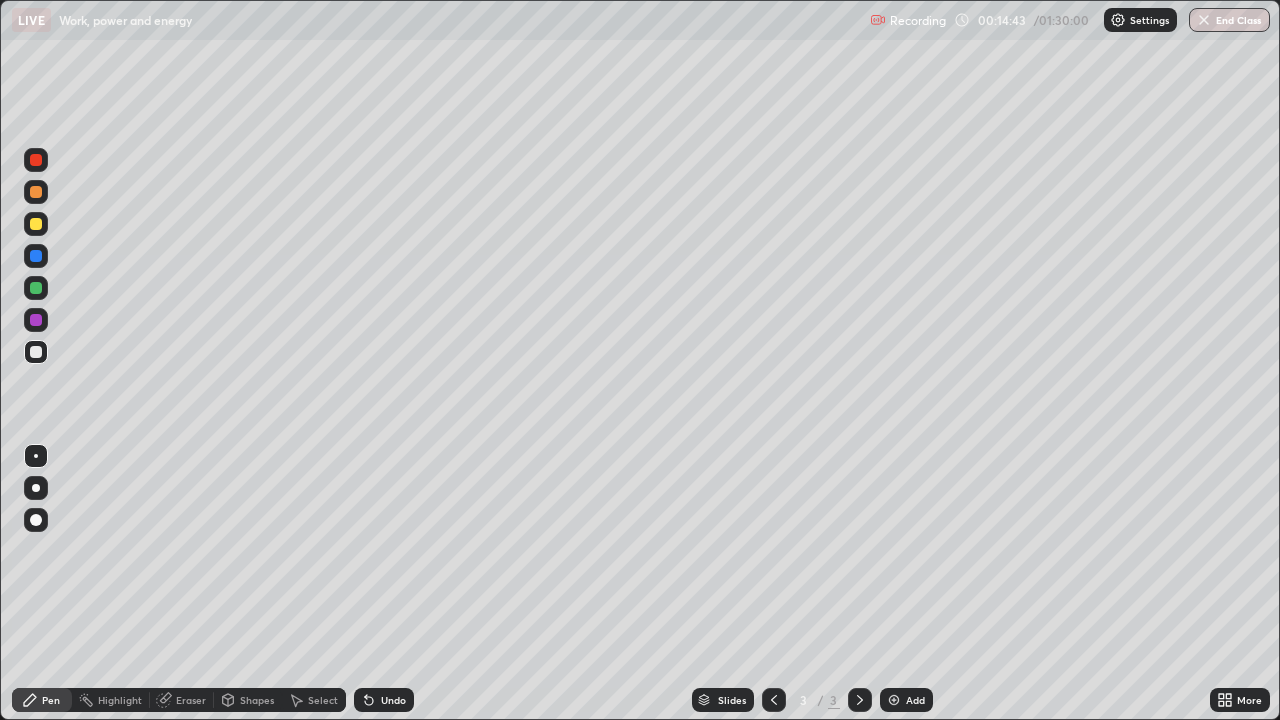 click on "Add" at bounding box center [906, 700] 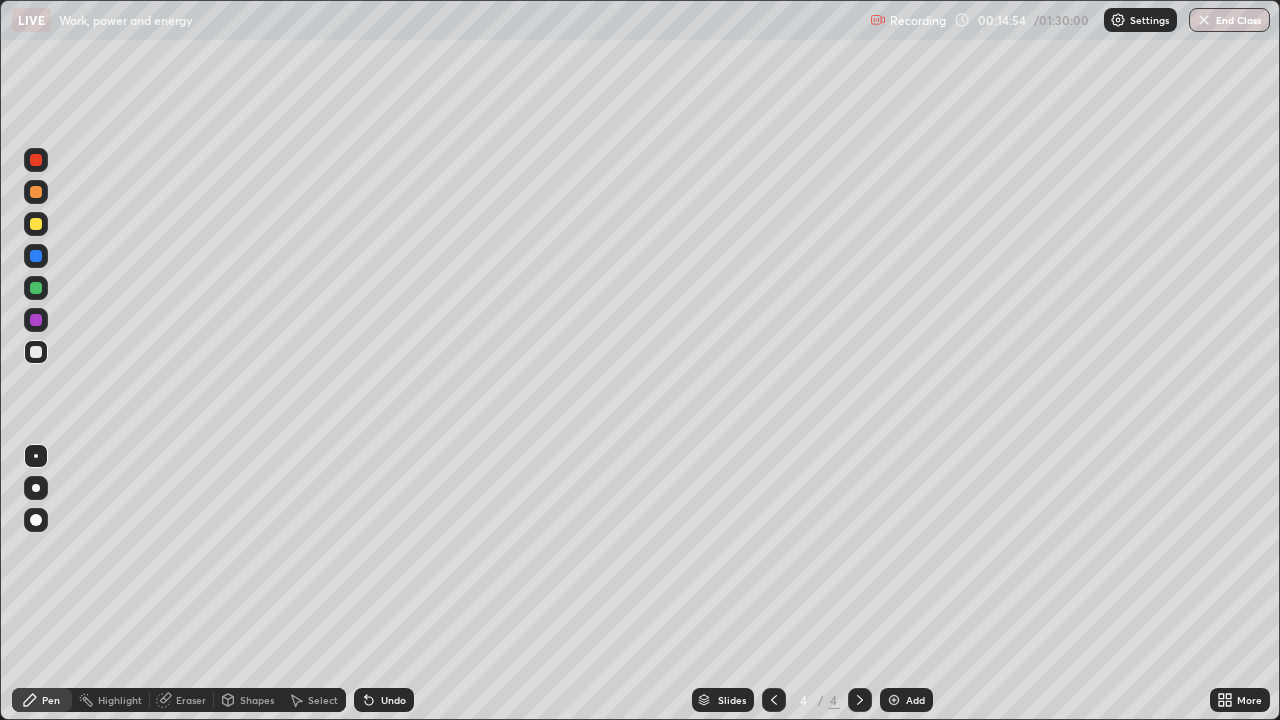 click at bounding box center (36, 224) 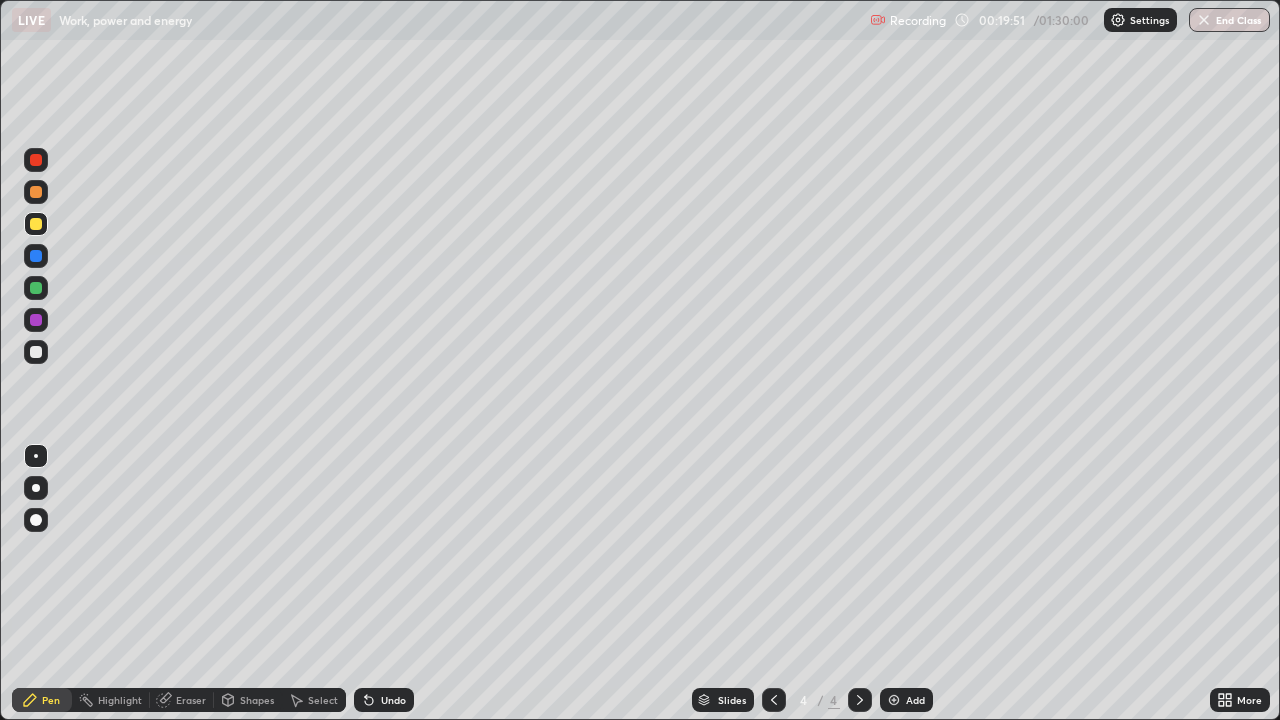 click at bounding box center [36, 288] 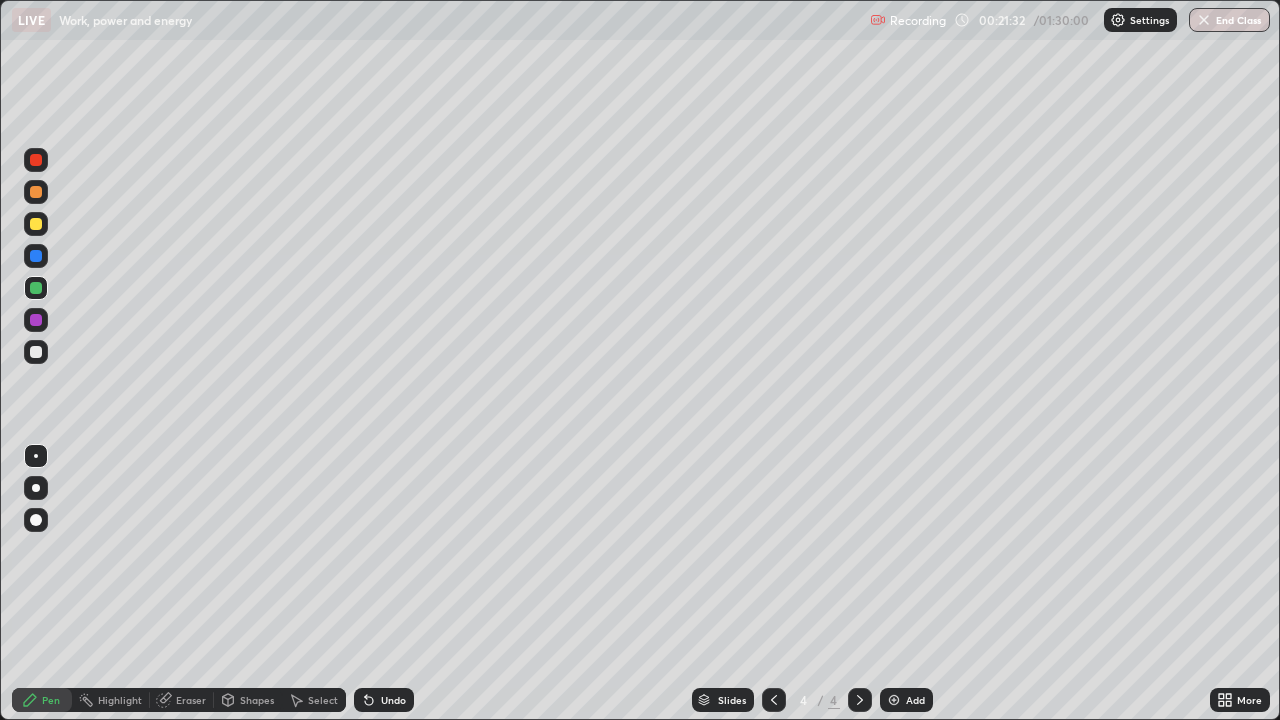 click on "Add" at bounding box center [906, 700] 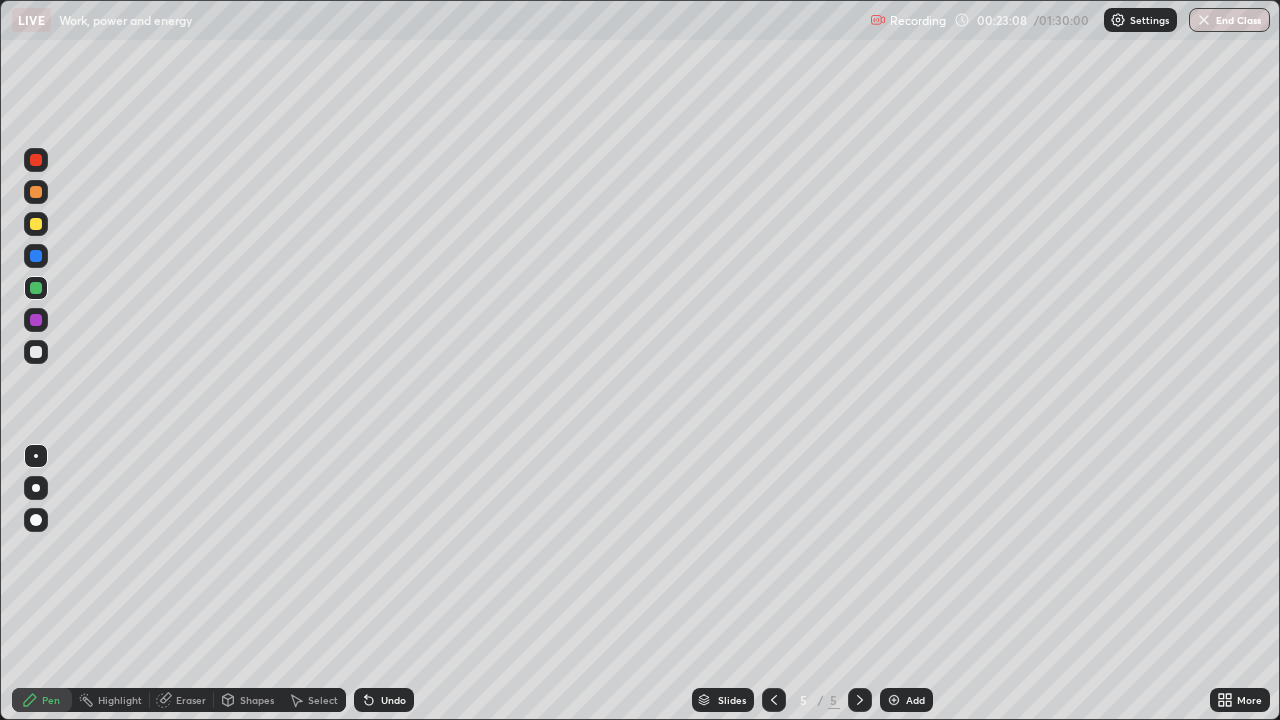 click at bounding box center (36, 352) 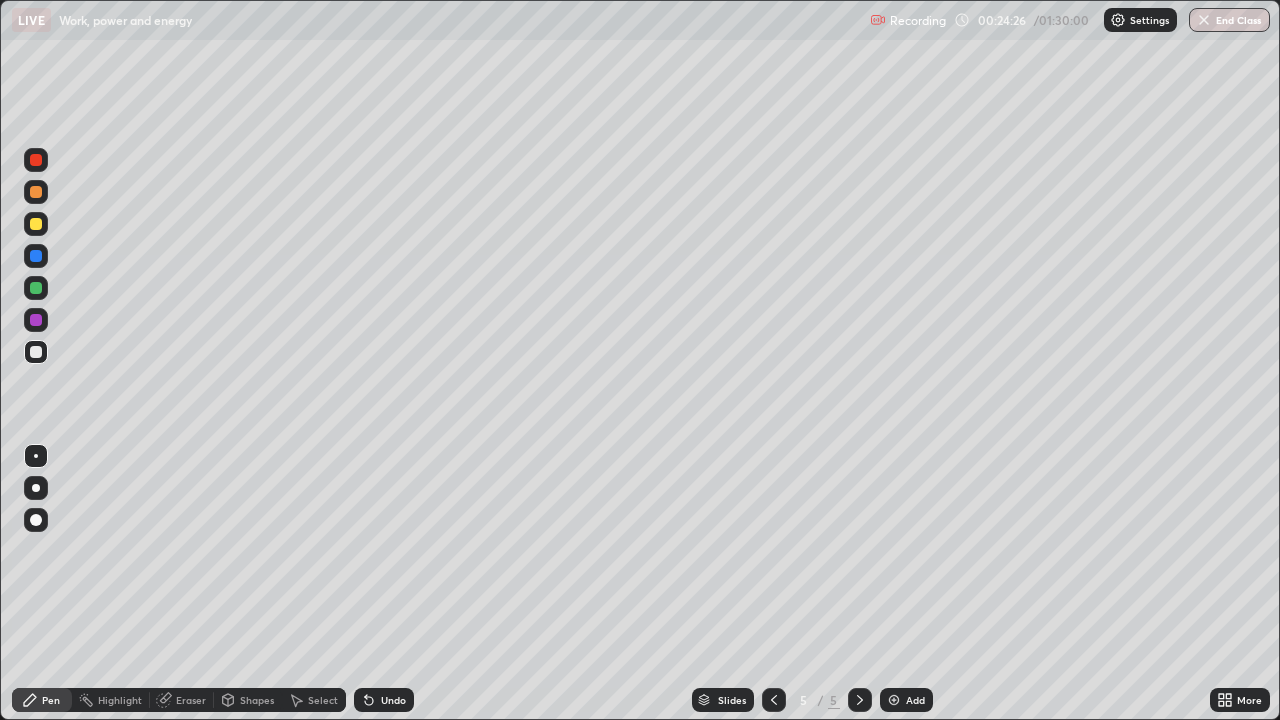 click at bounding box center (36, 224) 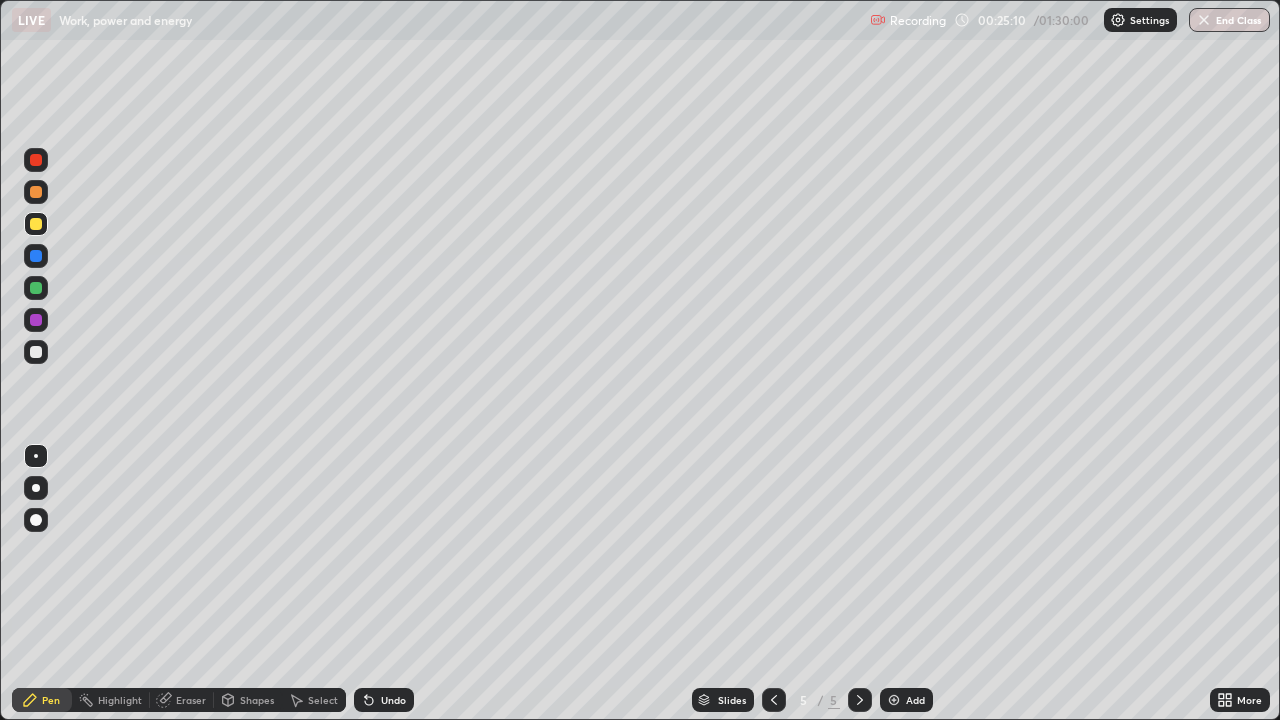 click on "Undo" at bounding box center [393, 700] 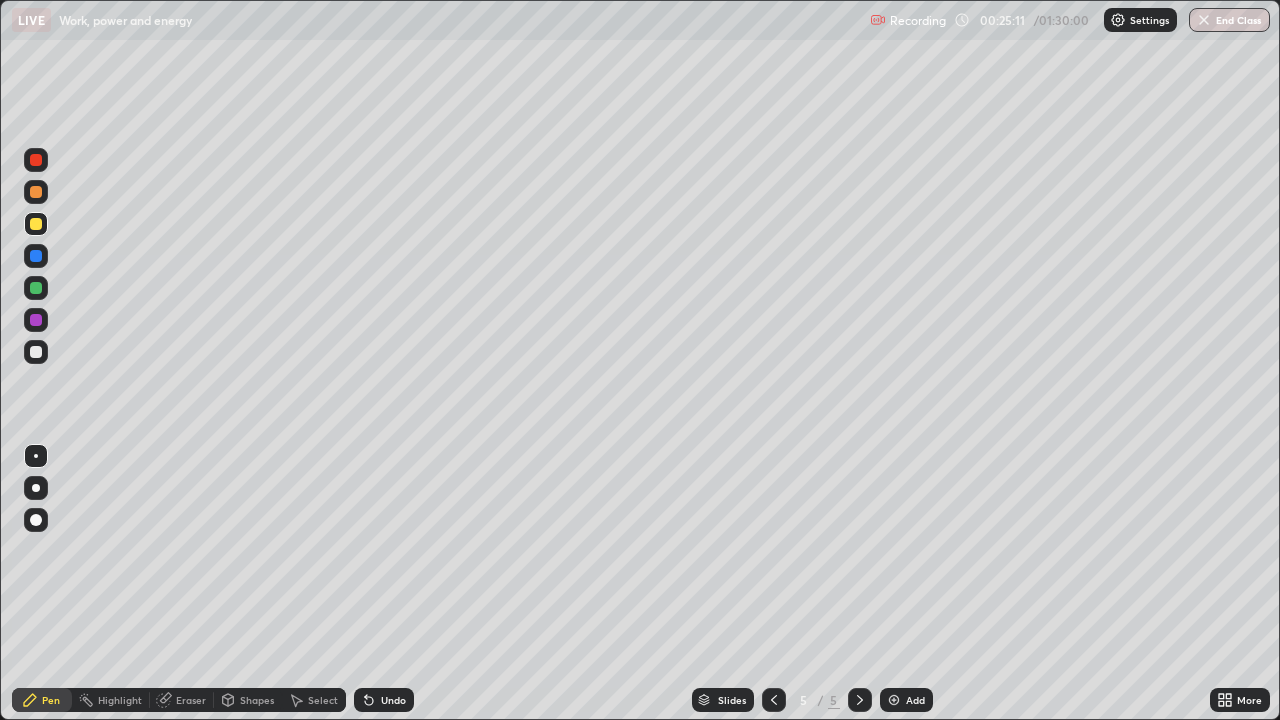 click on "Undo" at bounding box center (384, 700) 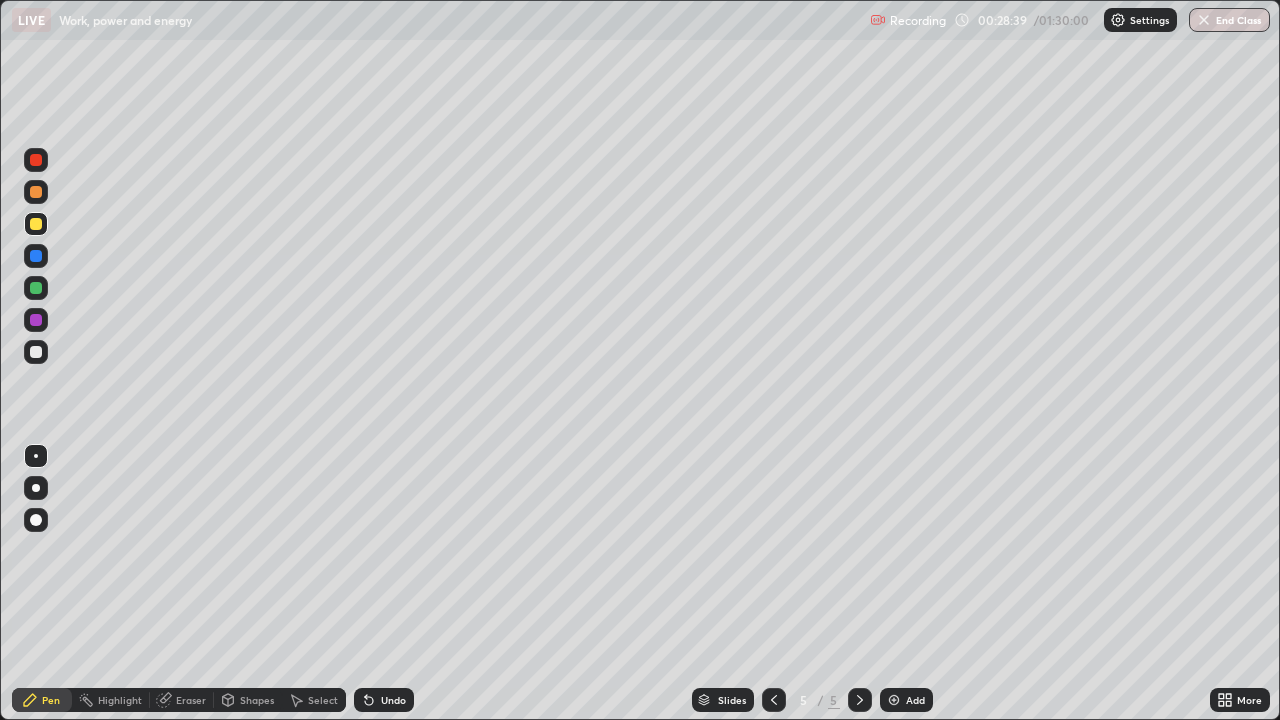 click on "Add" at bounding box center [906, 700] 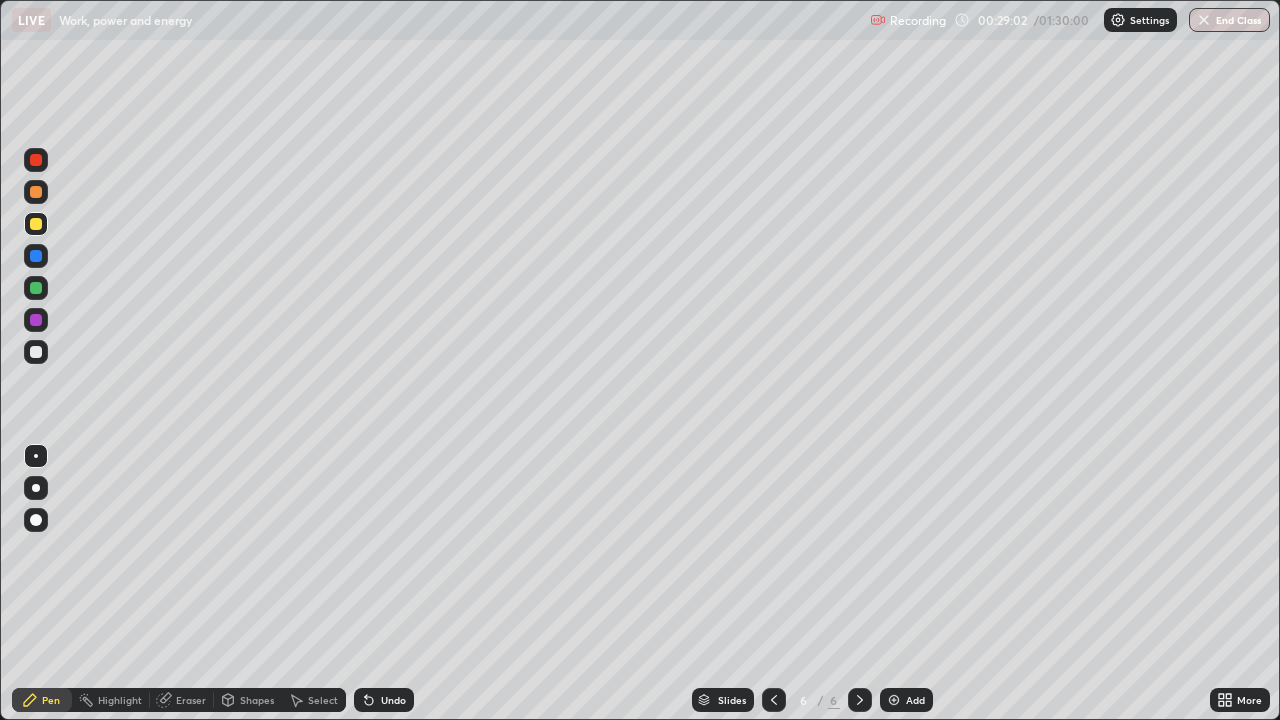 click at bounding box center [36, 224] 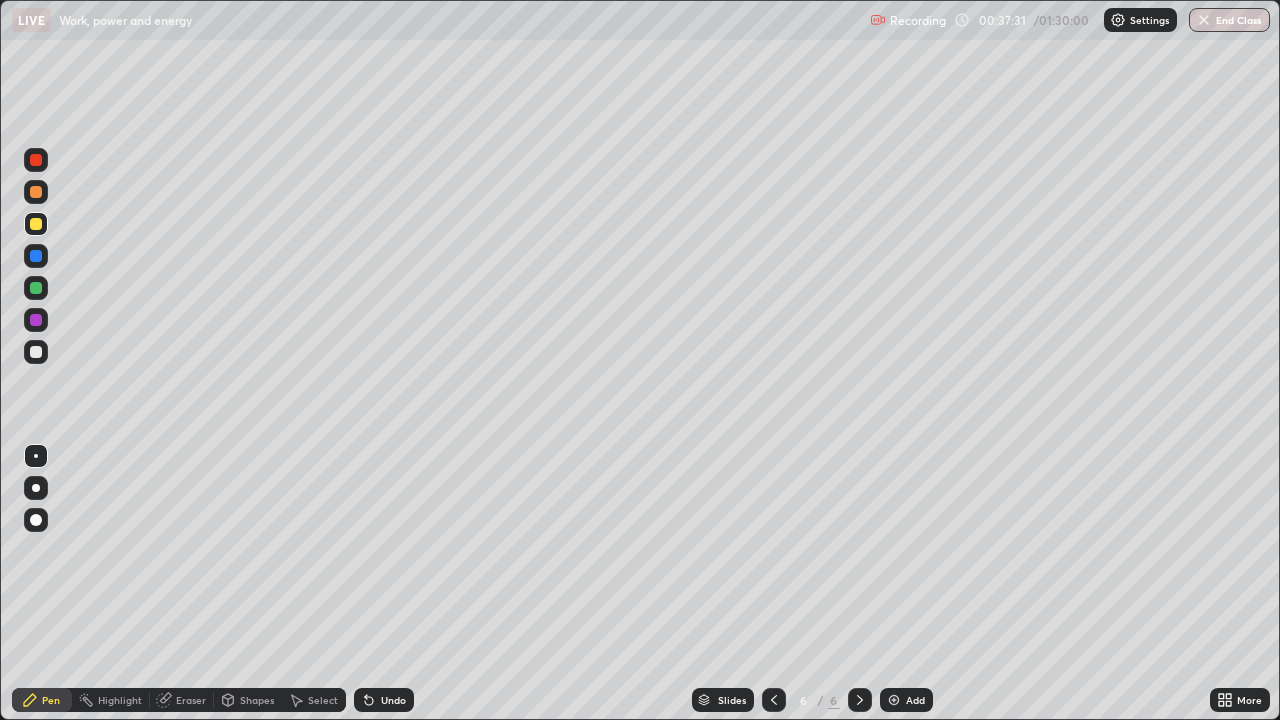 click at bounding box center [36, 192] 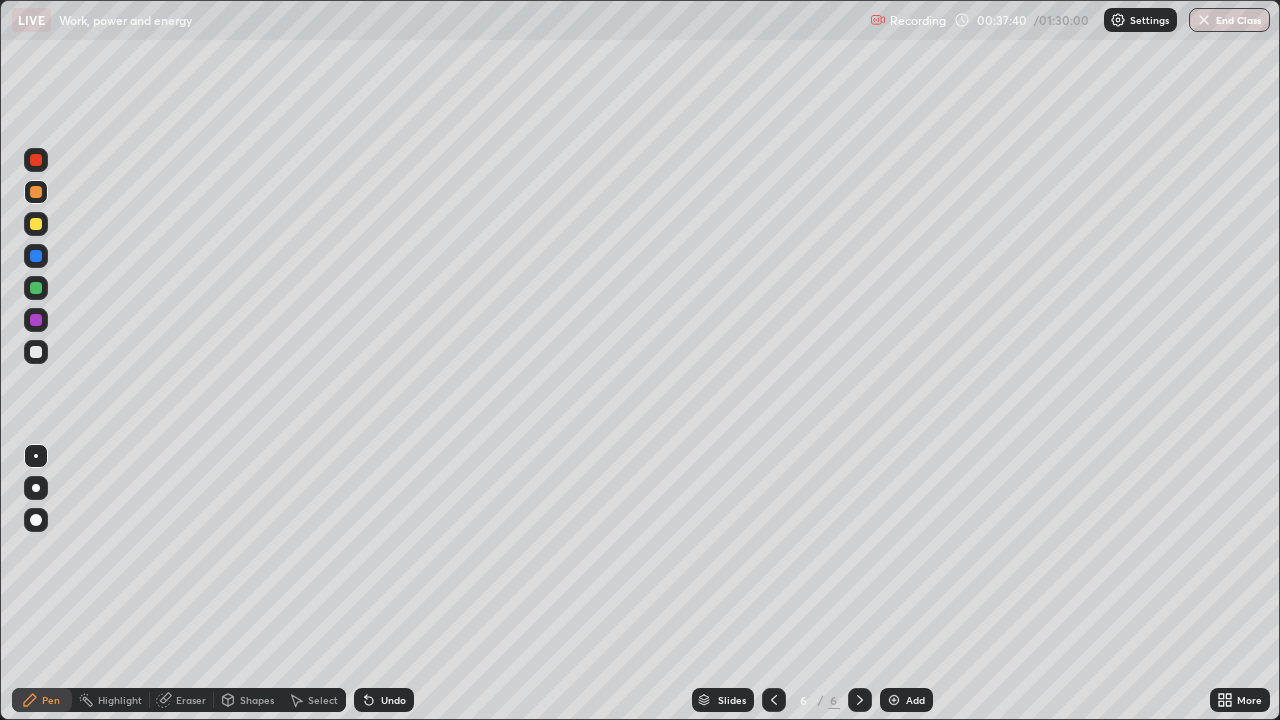 click at bounding box center (36, 224) 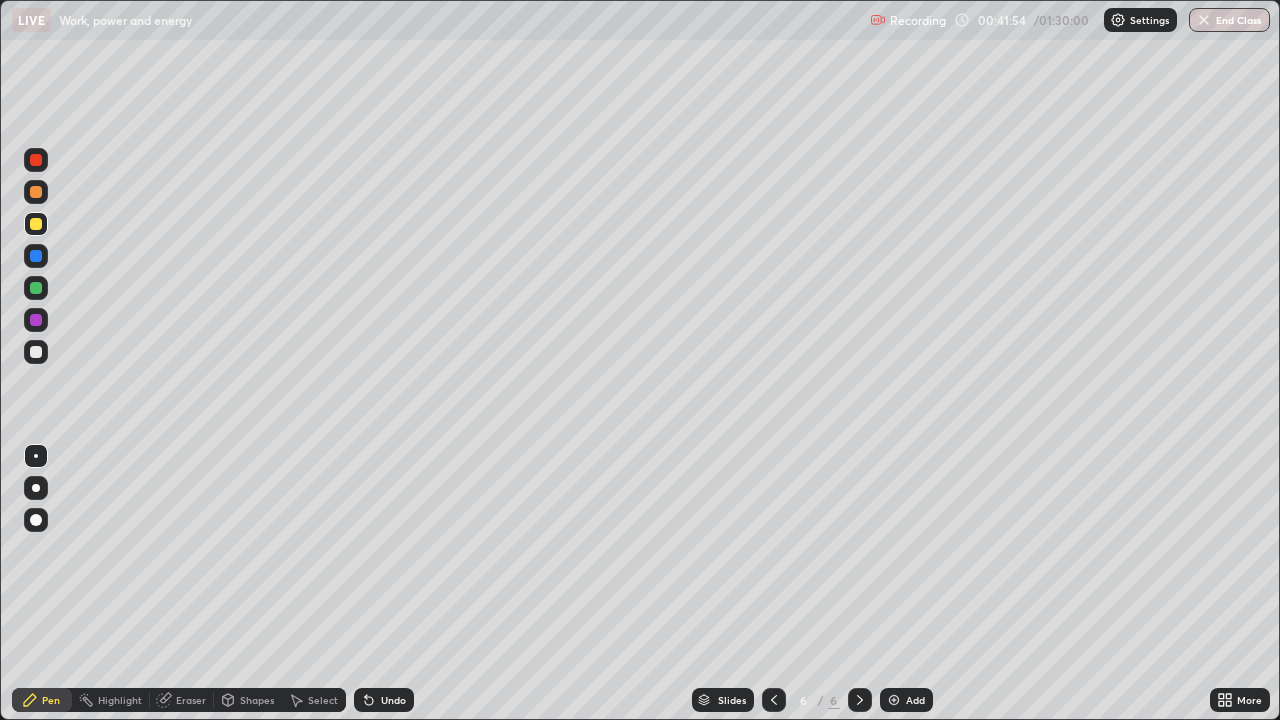 click on "Add" at bounding box center (915, 700) 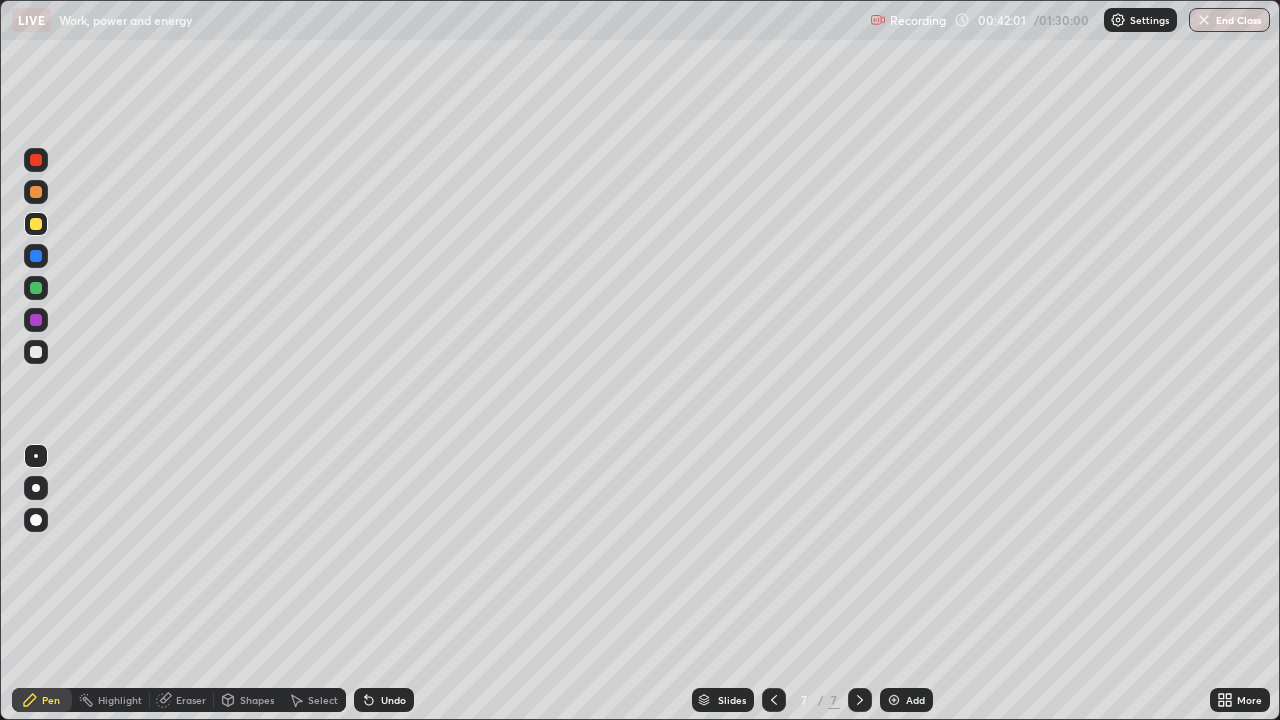click at bounding box center (36, 192) 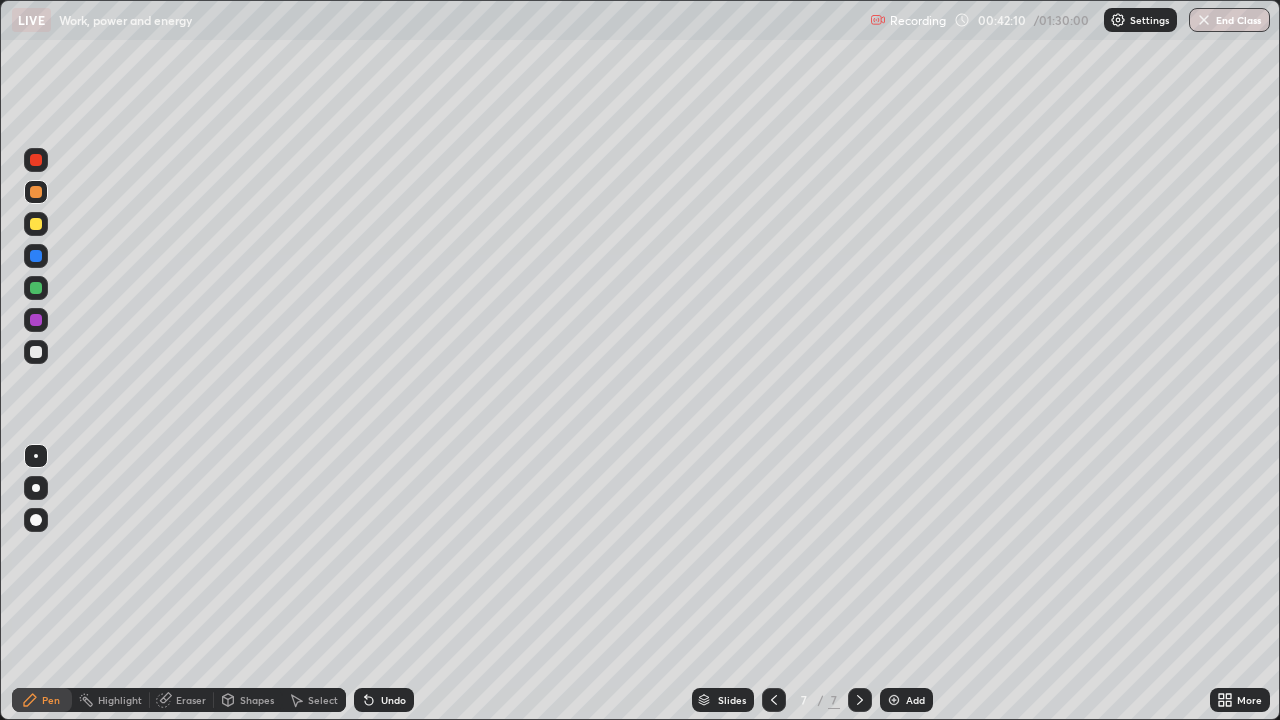 click on "Undo" at bounding box center (393, 700) 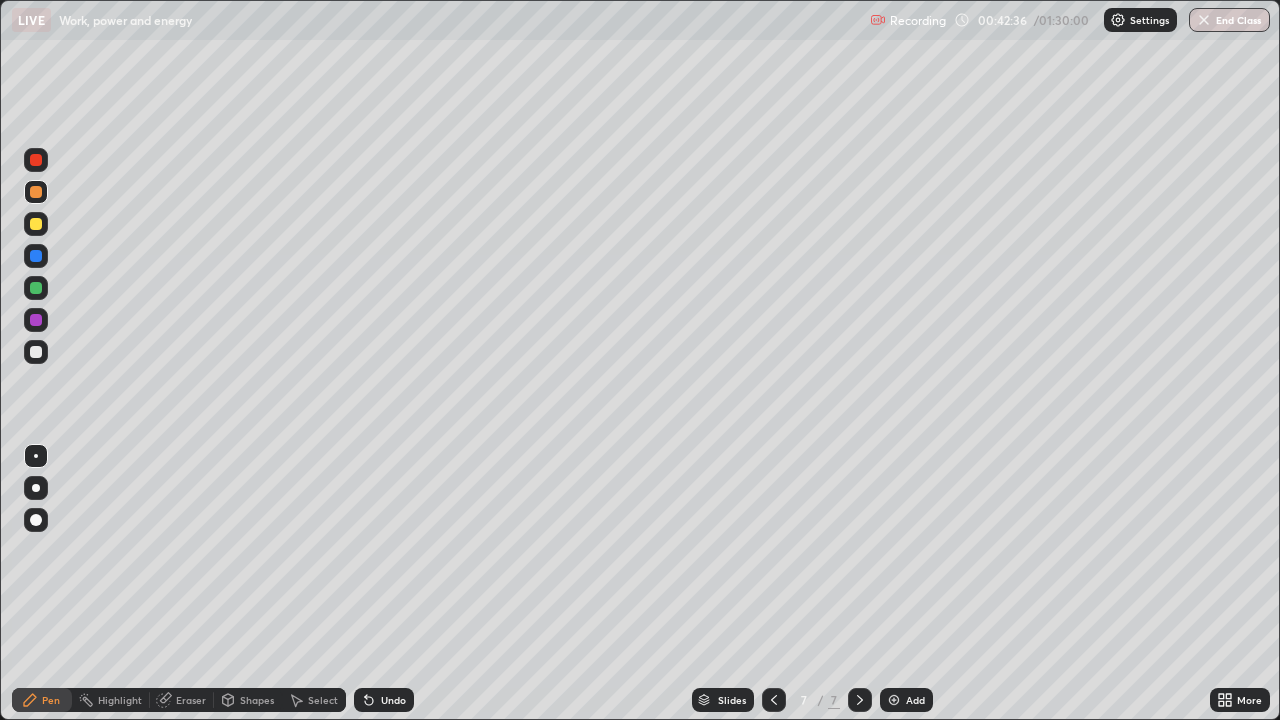 click on "Undo" at bounding box center (393, 700) 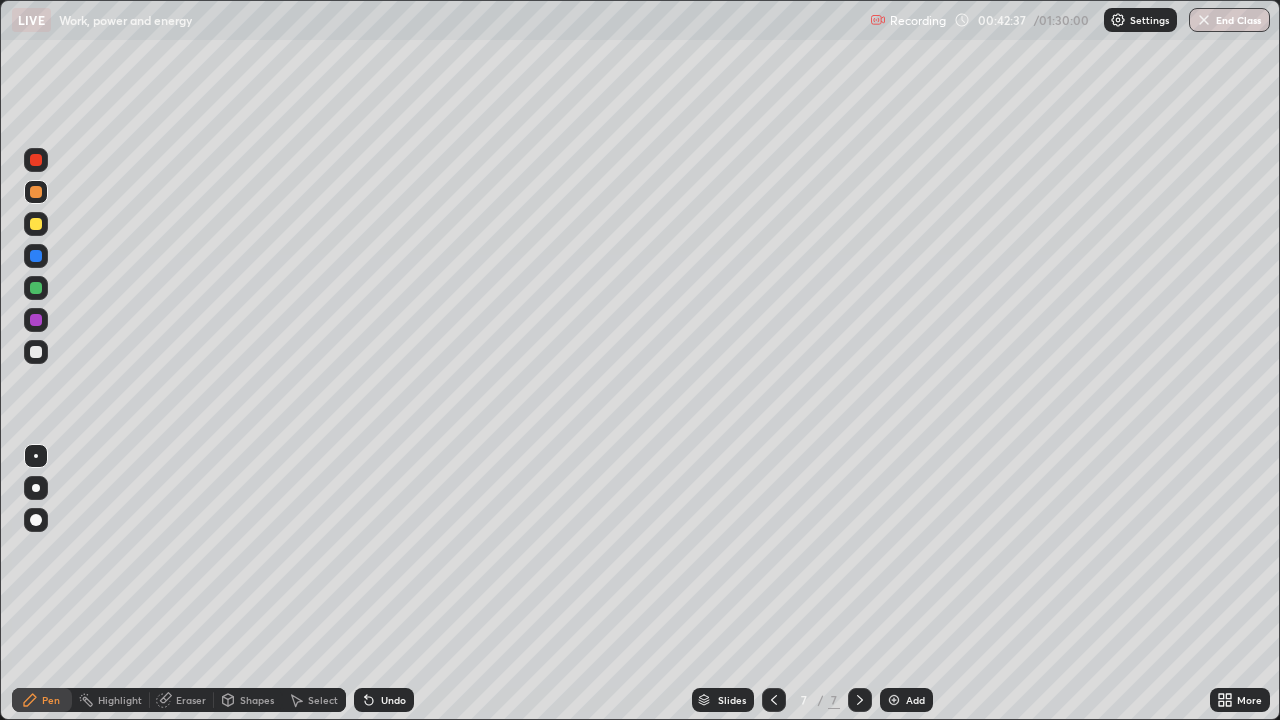 click on "Undo" at bounding box center [384, 700] 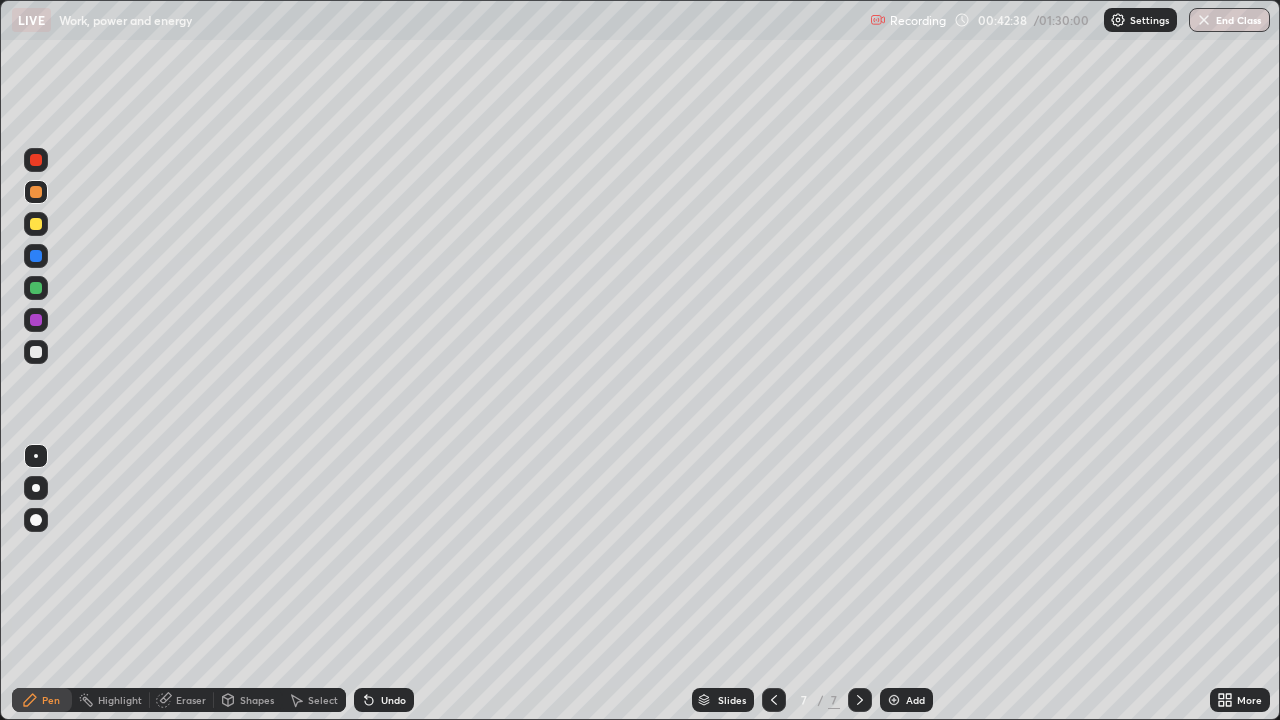 click on "Undo" at bounding box center (384, 700) 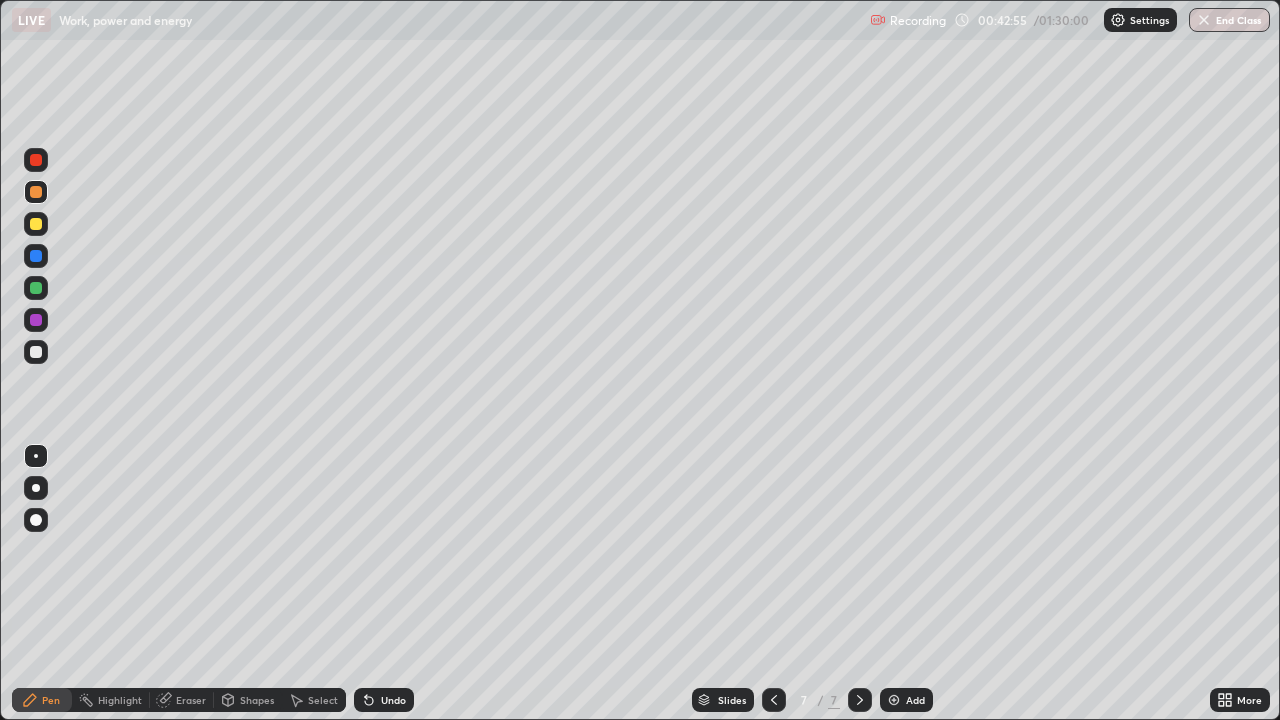 click at bounding box center [36, 288] 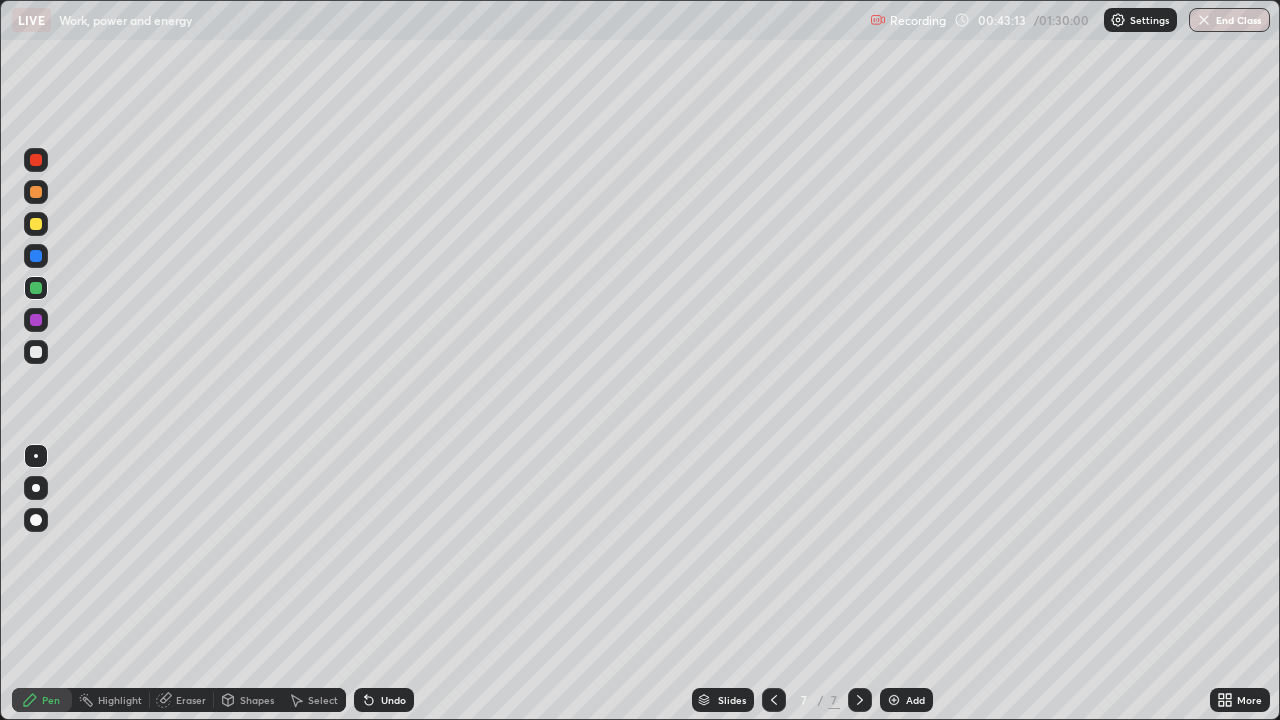 click at bounding box center (36, 224) 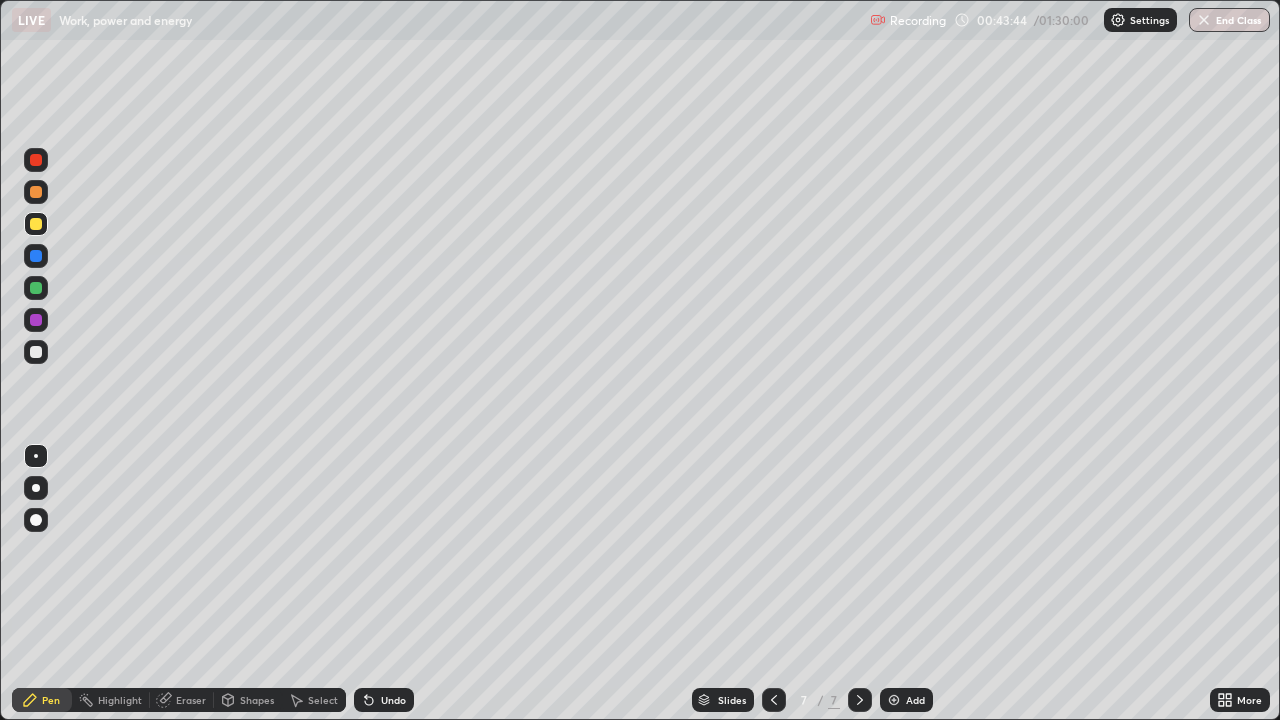 click on "Eraser" at bounding box center (191, 700) 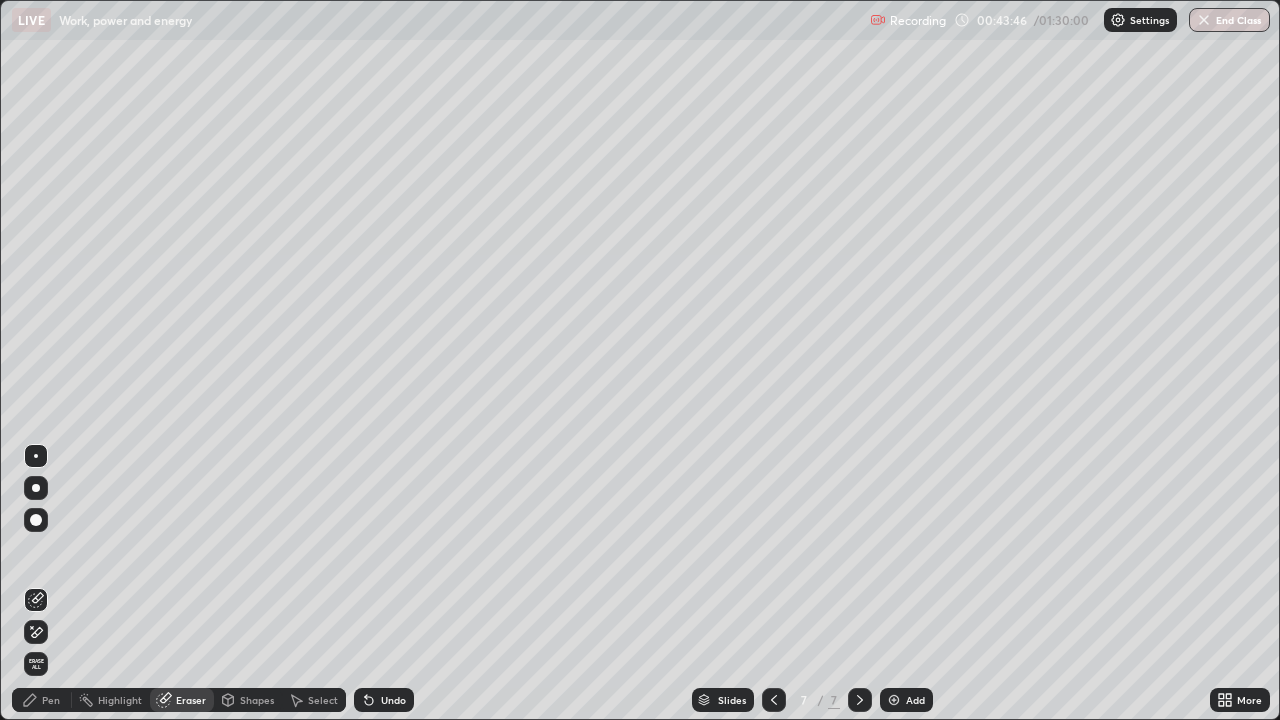 click on "Pen" at bounding box center (51, 700) 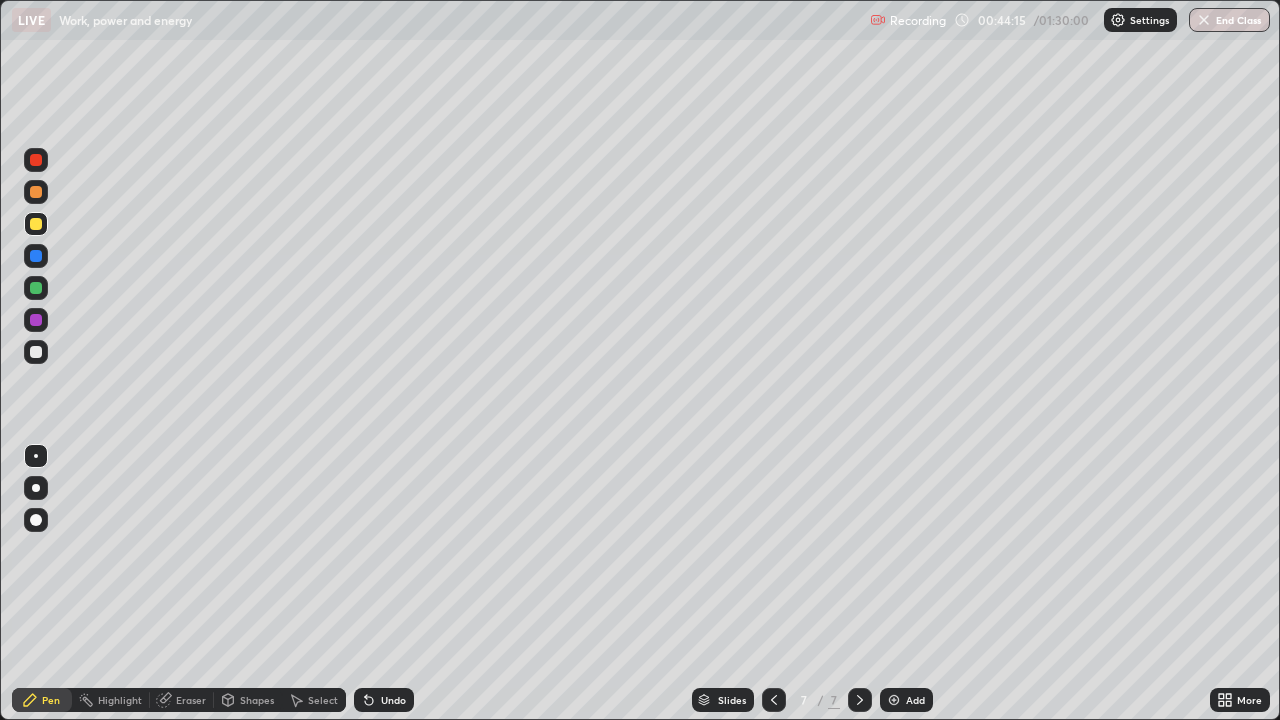click on "Eraser" at bounding box center (191, 700) 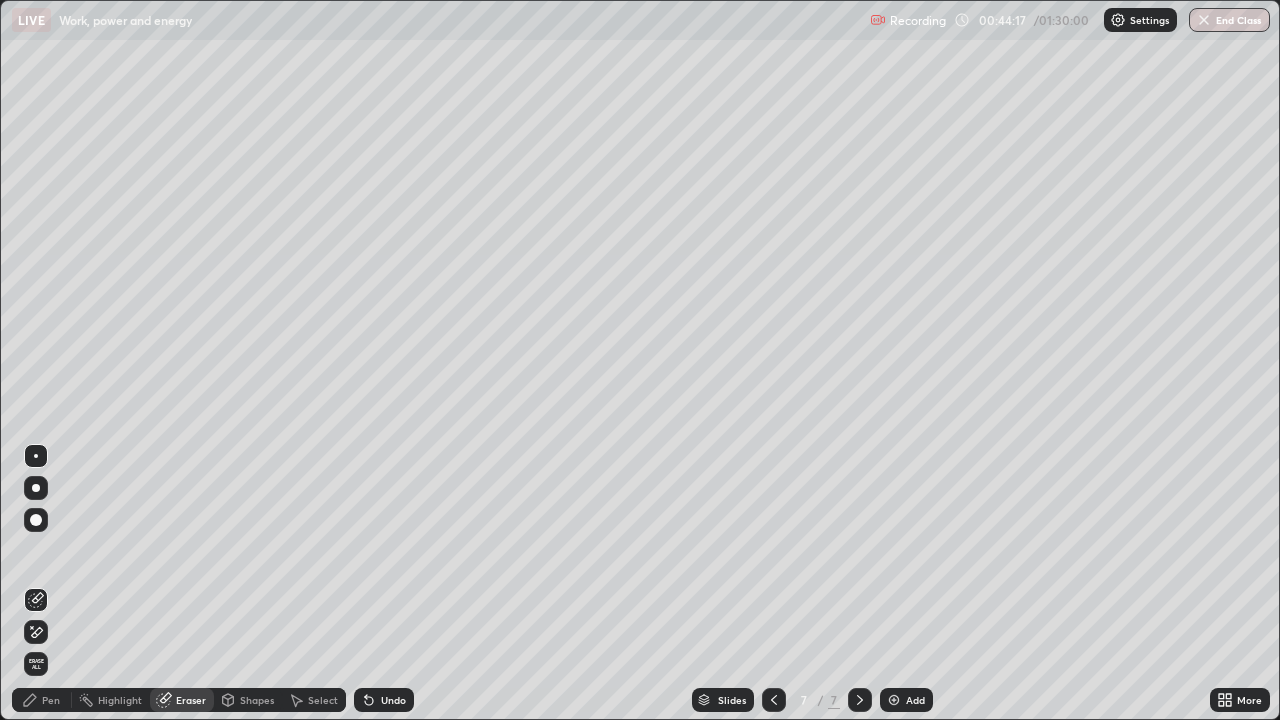 click on "Pen" at bounding box center (42, 700) 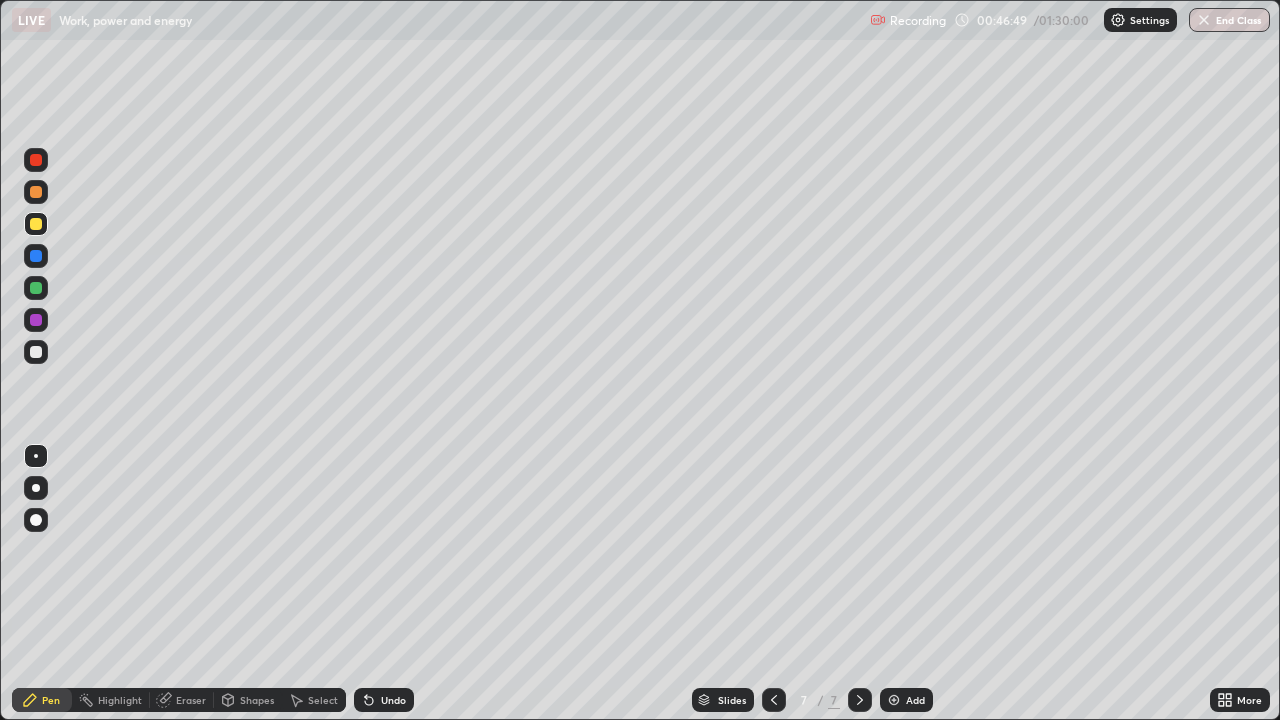 click on "Select" at bounding box center [323, 700] 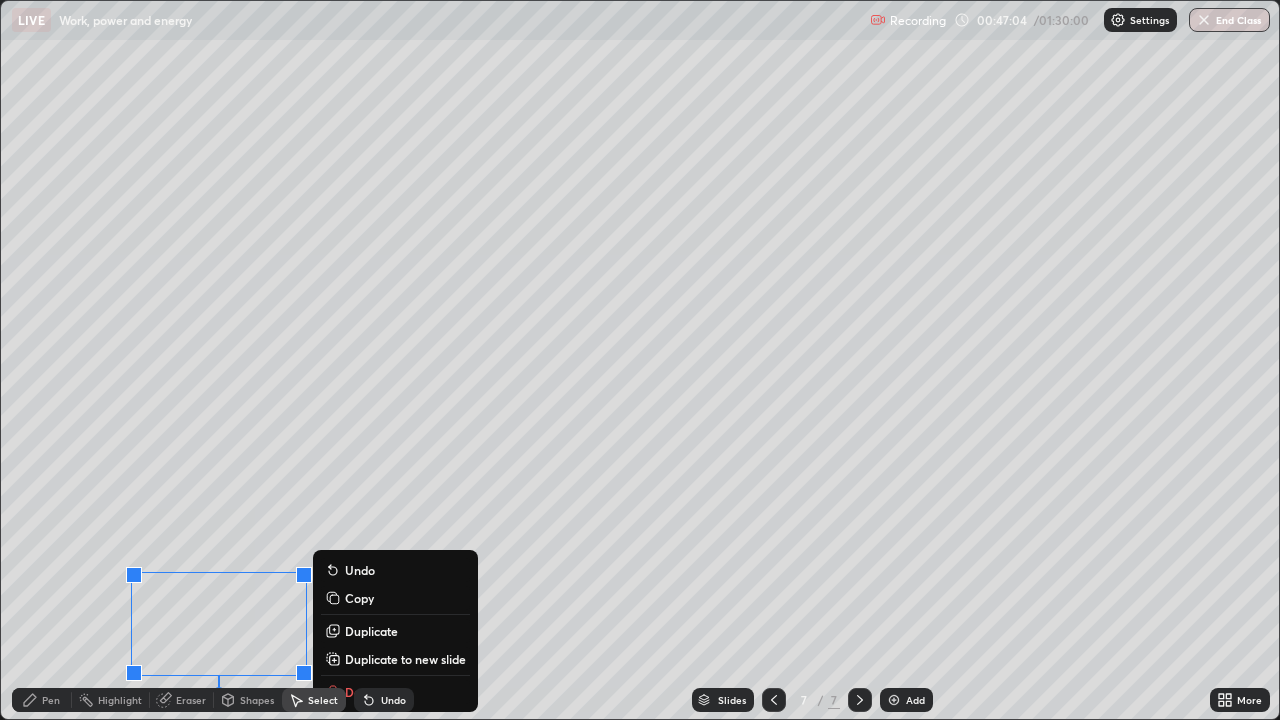 click on "0 ° Undo Copy Duplicate Duplicate to new slide Delete" at bounding box center (640, 360) 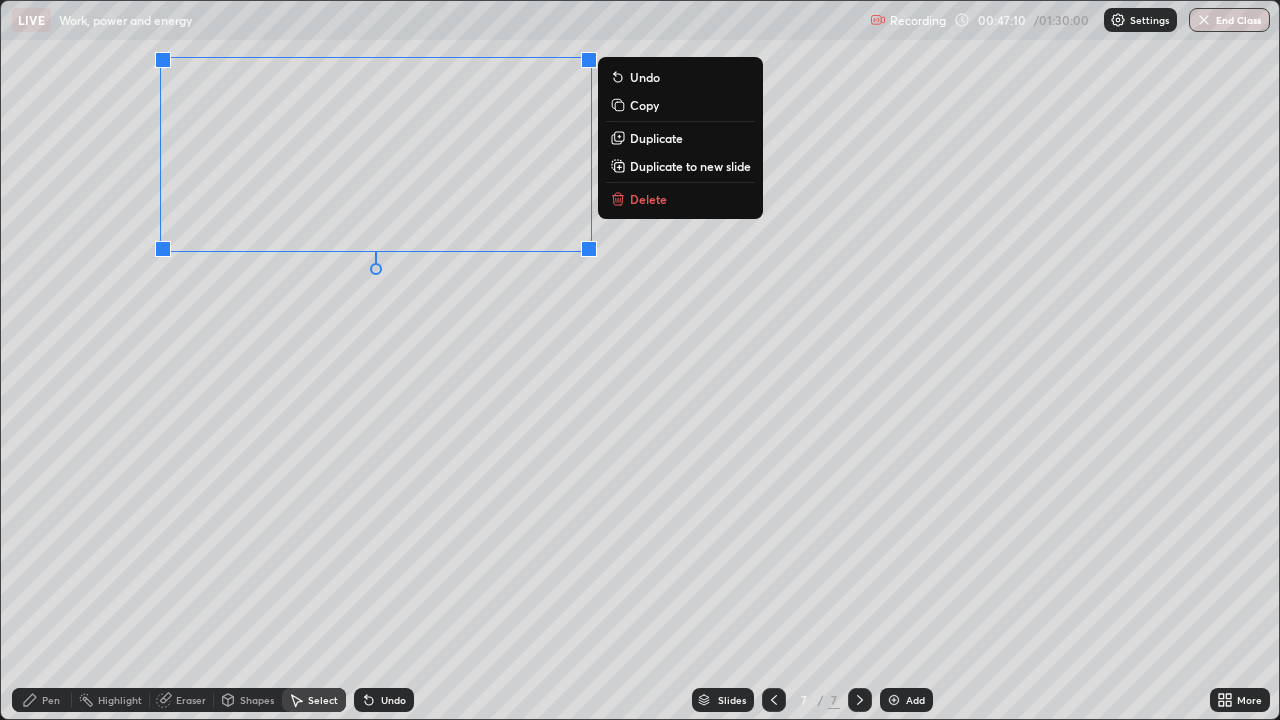click on "0 ° Undo Copy Duplicate Duplicate to new slide Delete" at bounding box center (640, 360) 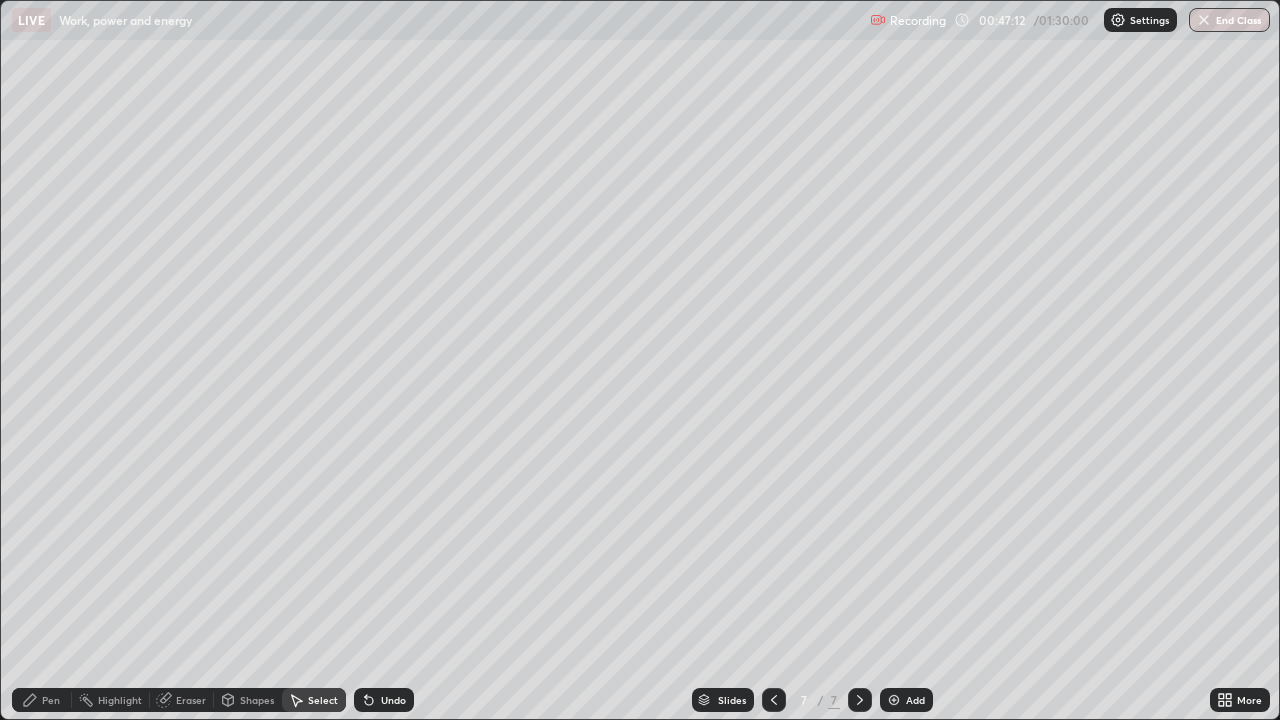 click on "Pen" at bounding box center [42, 700] 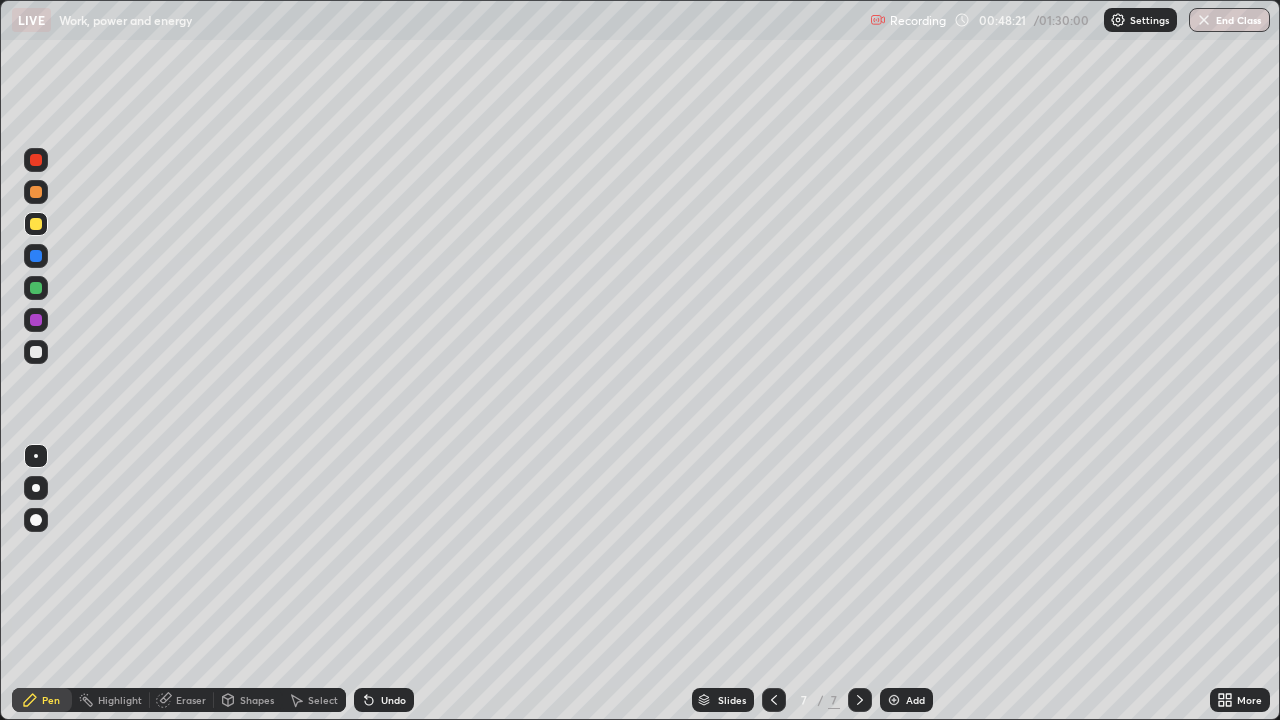 click at bounding box center (36, 352) 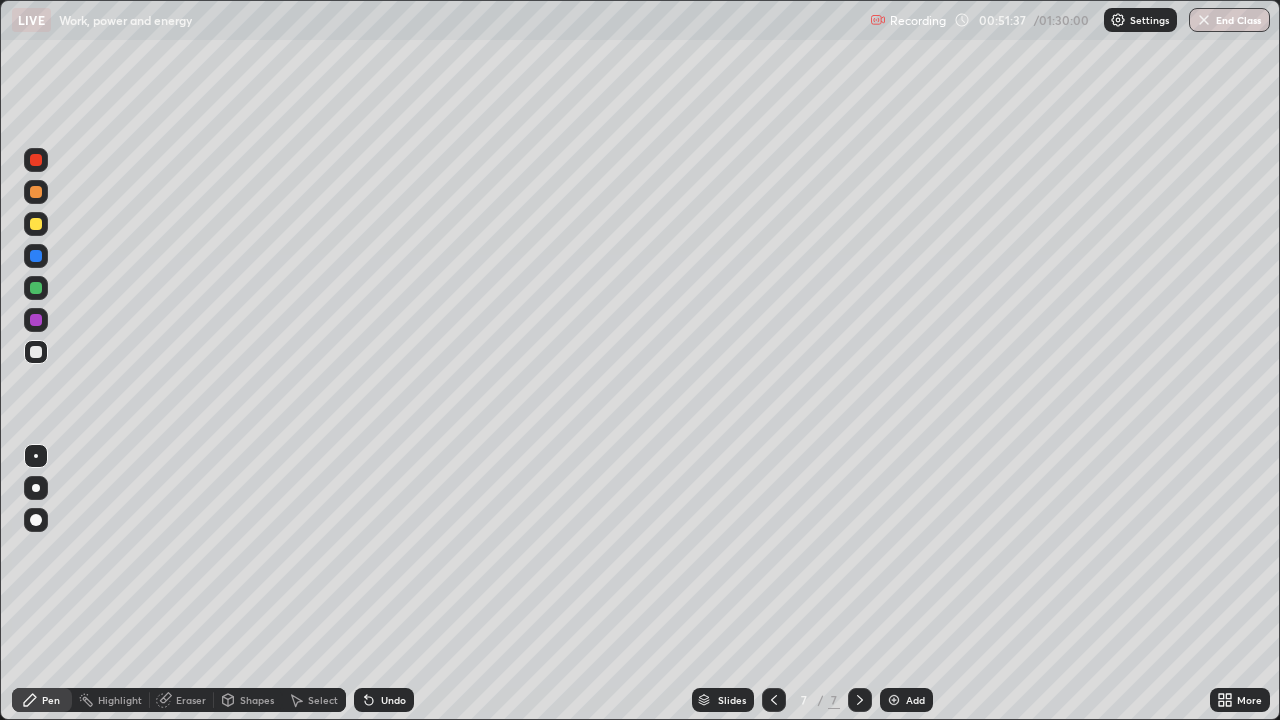 click on "Undo" at bounding box center [384, 700] 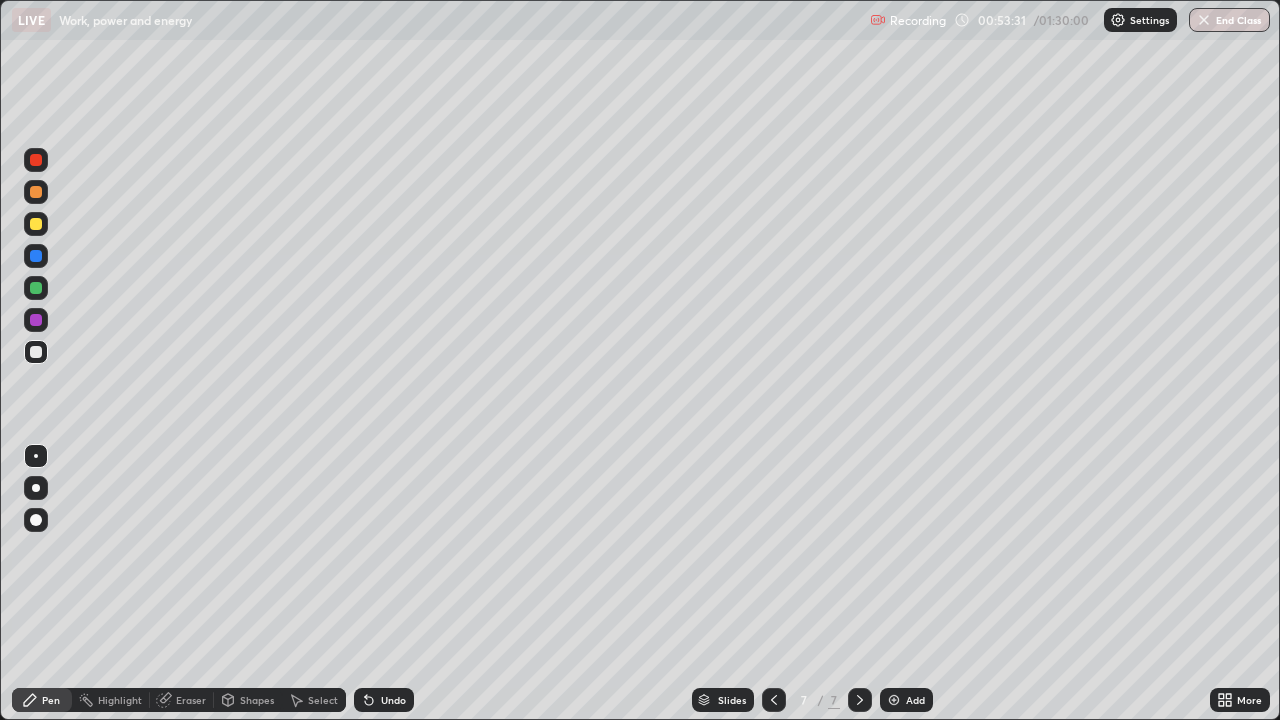 click on "Add" at bounding box center [906, 700] 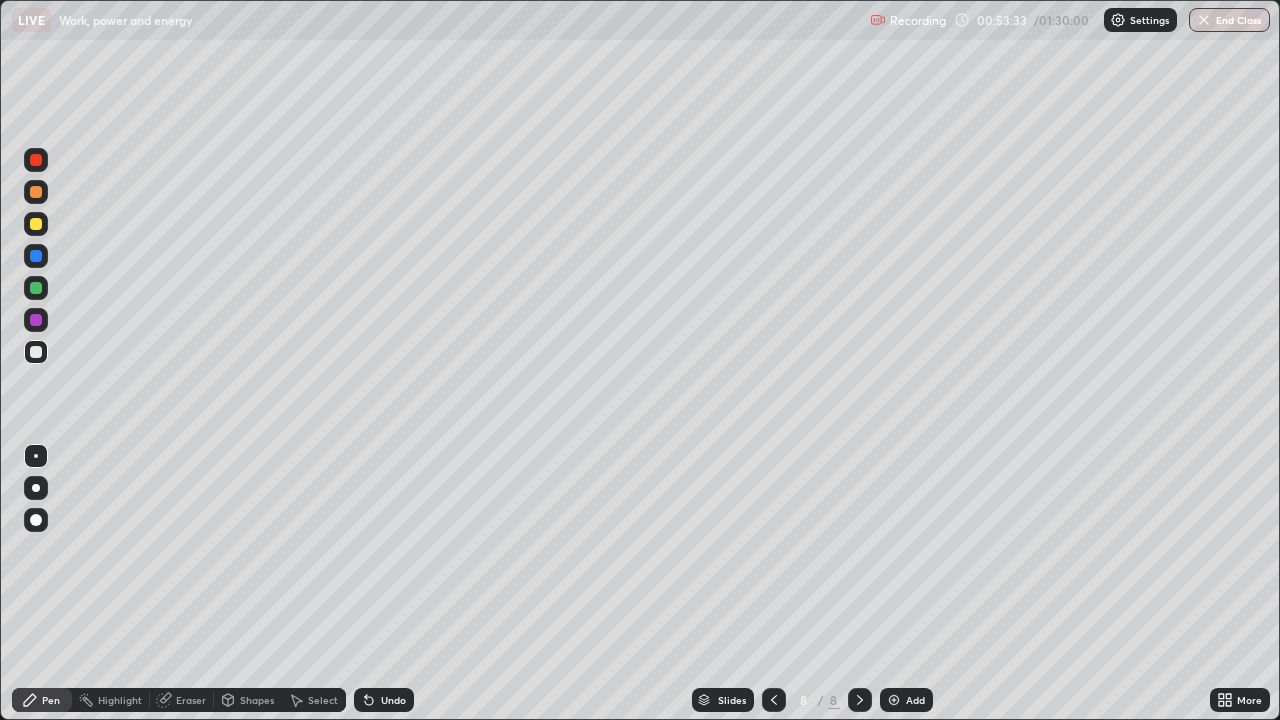 click at bounding box center (36, 224) 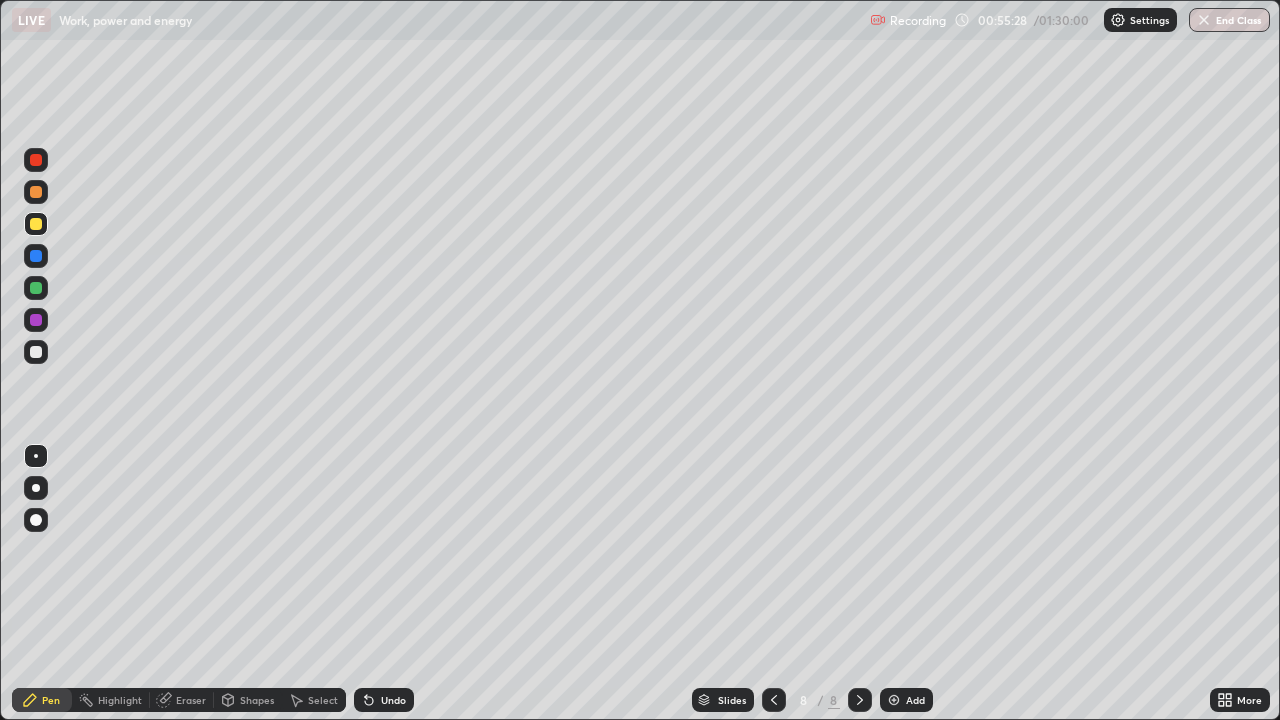 click at bounding box center [36, 224] 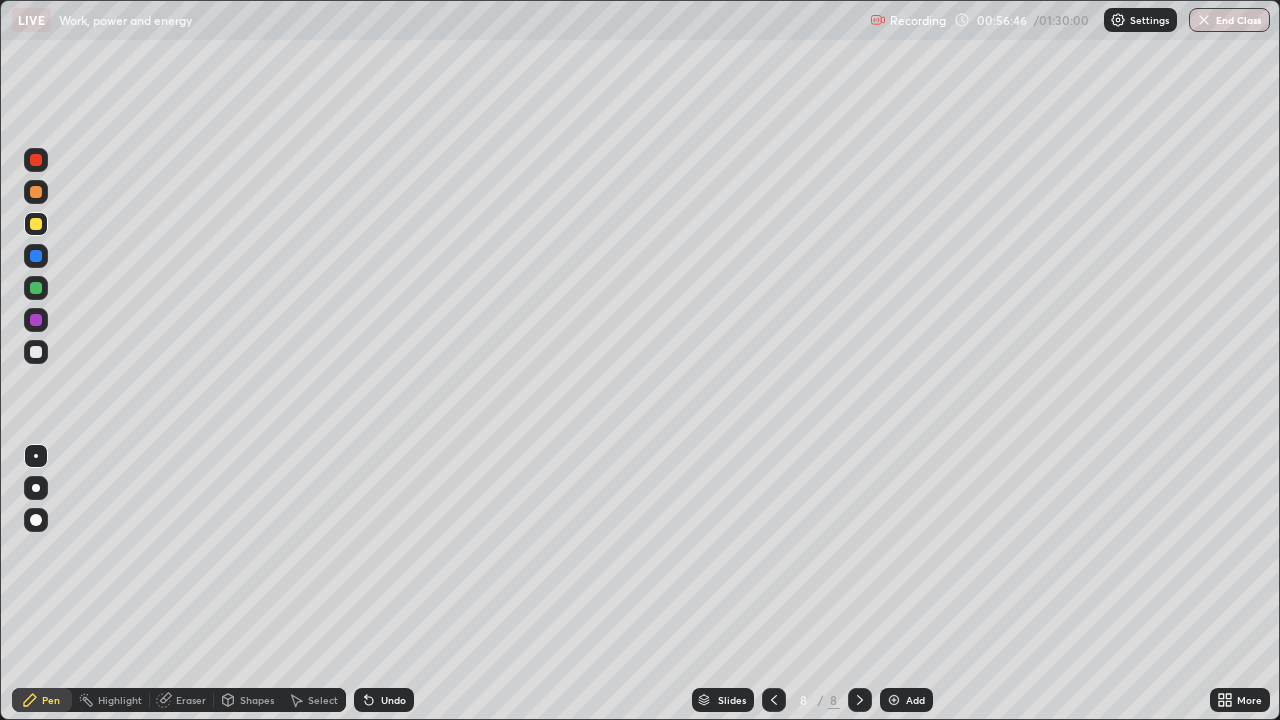 click on "Undo" at bounding box center (393, 700) 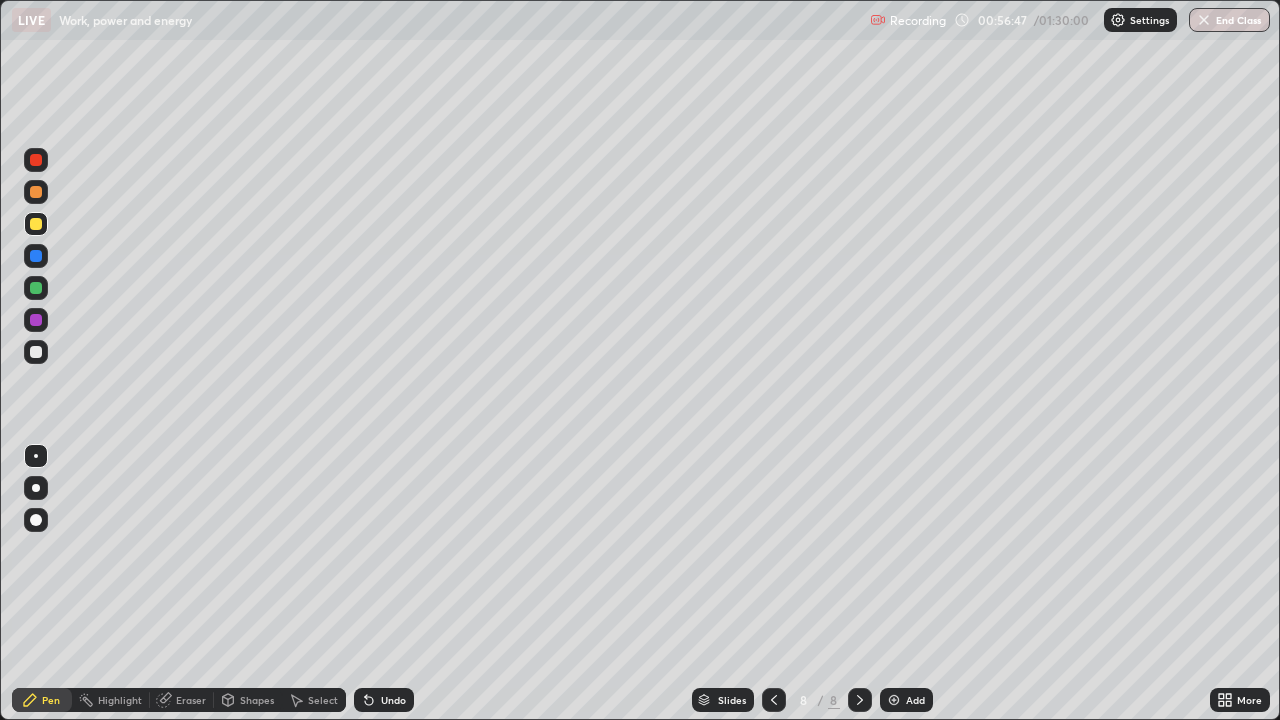 click on "Undo" at bounding box center (384, 700) 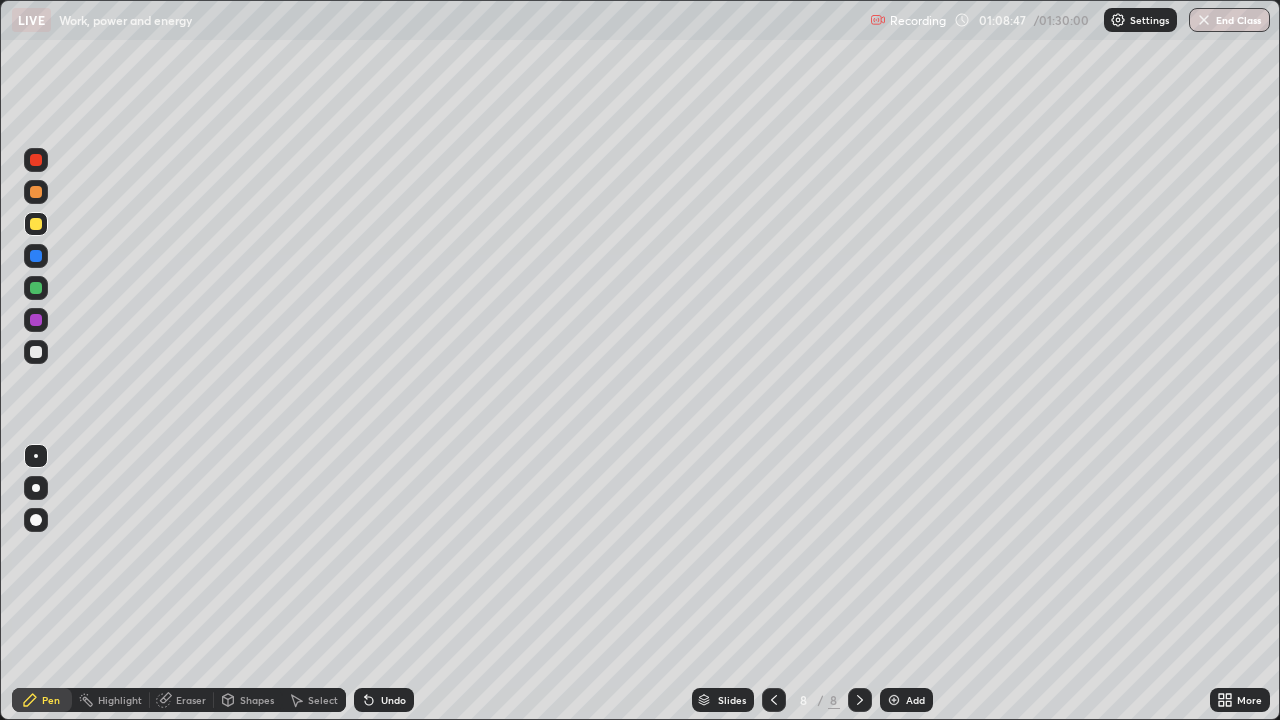 click at bounding box center (36, 352) 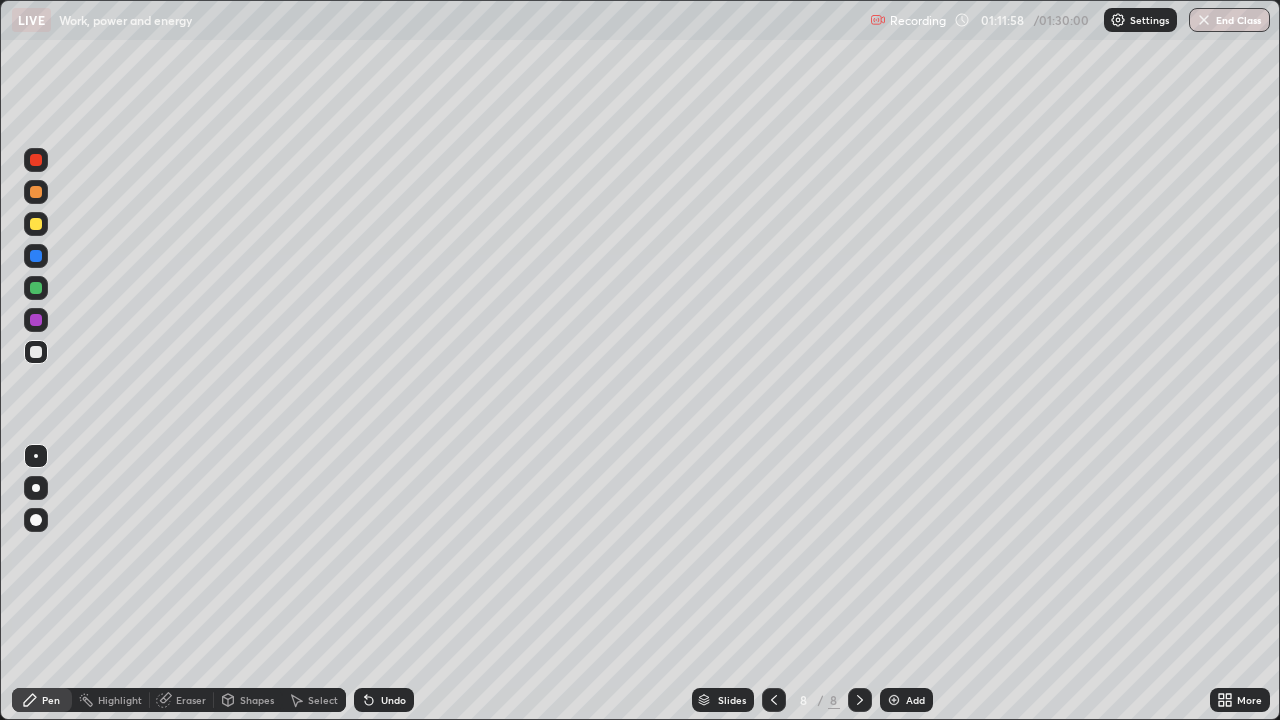 click on "Add" at bounding box center (915, 700) 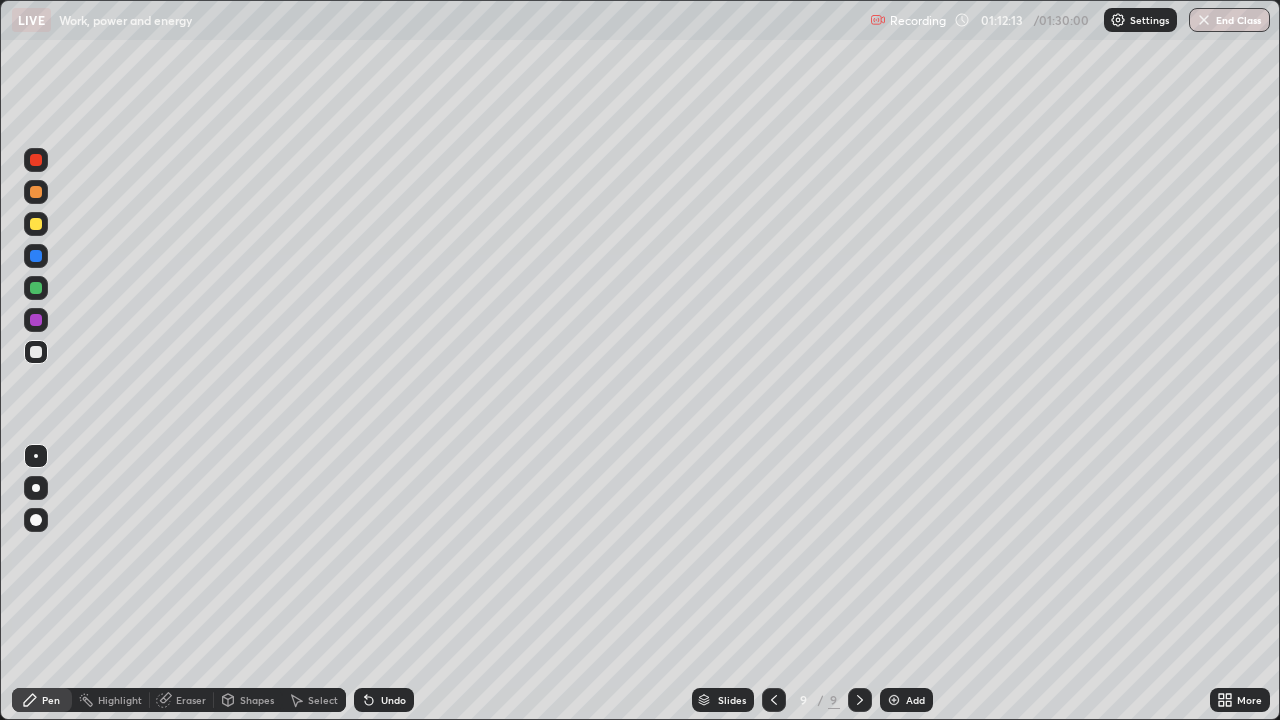 click on "Undo" at bounding box center (393, 700) 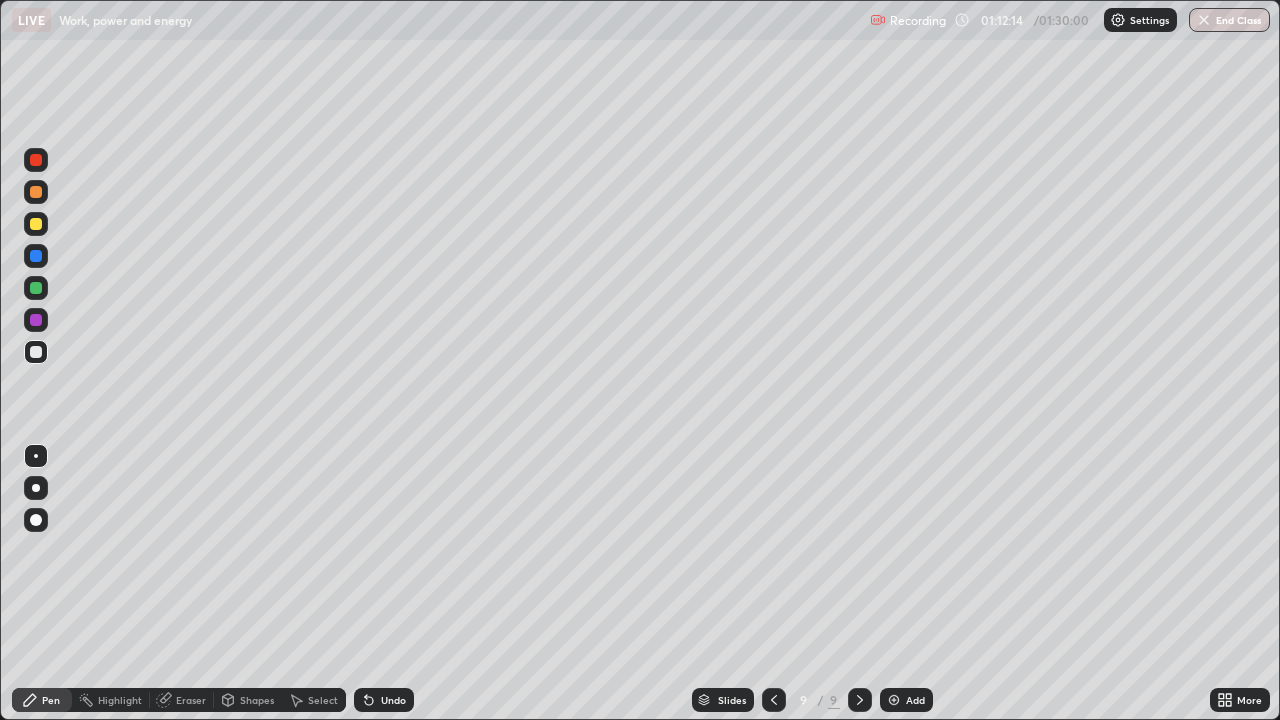 click on "Undo" at bounding box center [393, 700] 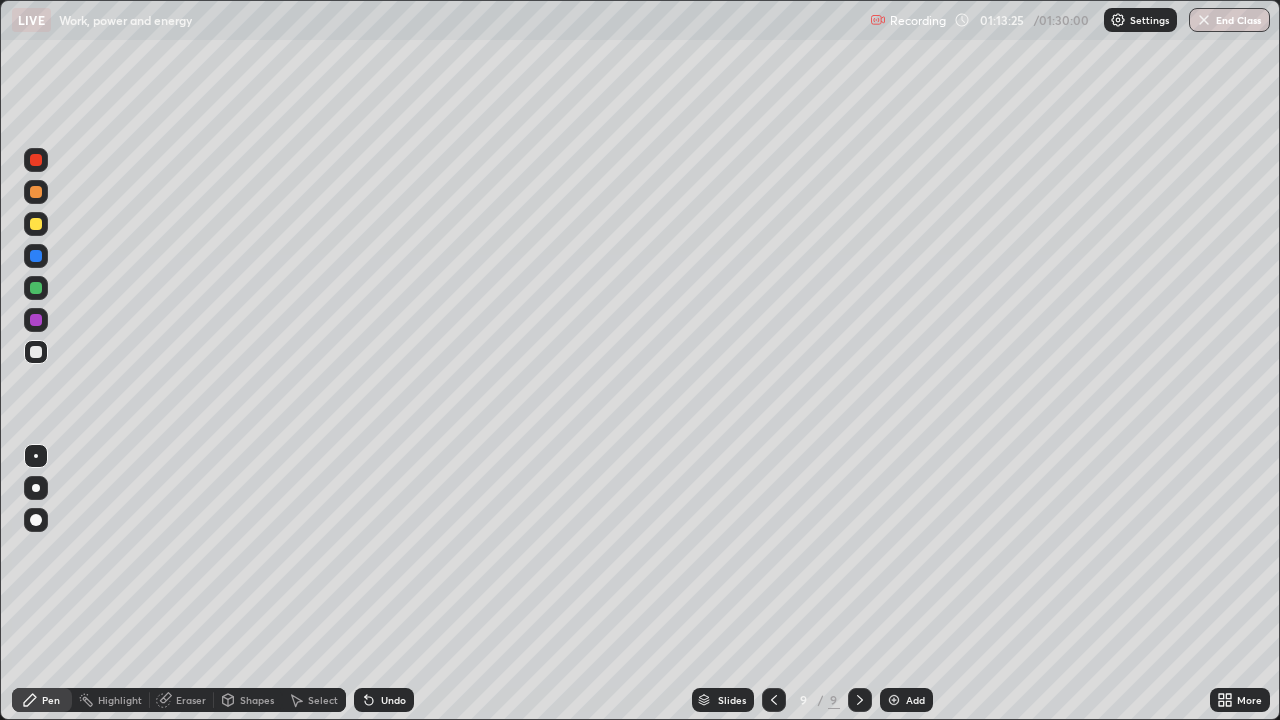 click at bounding box center [36, 320] 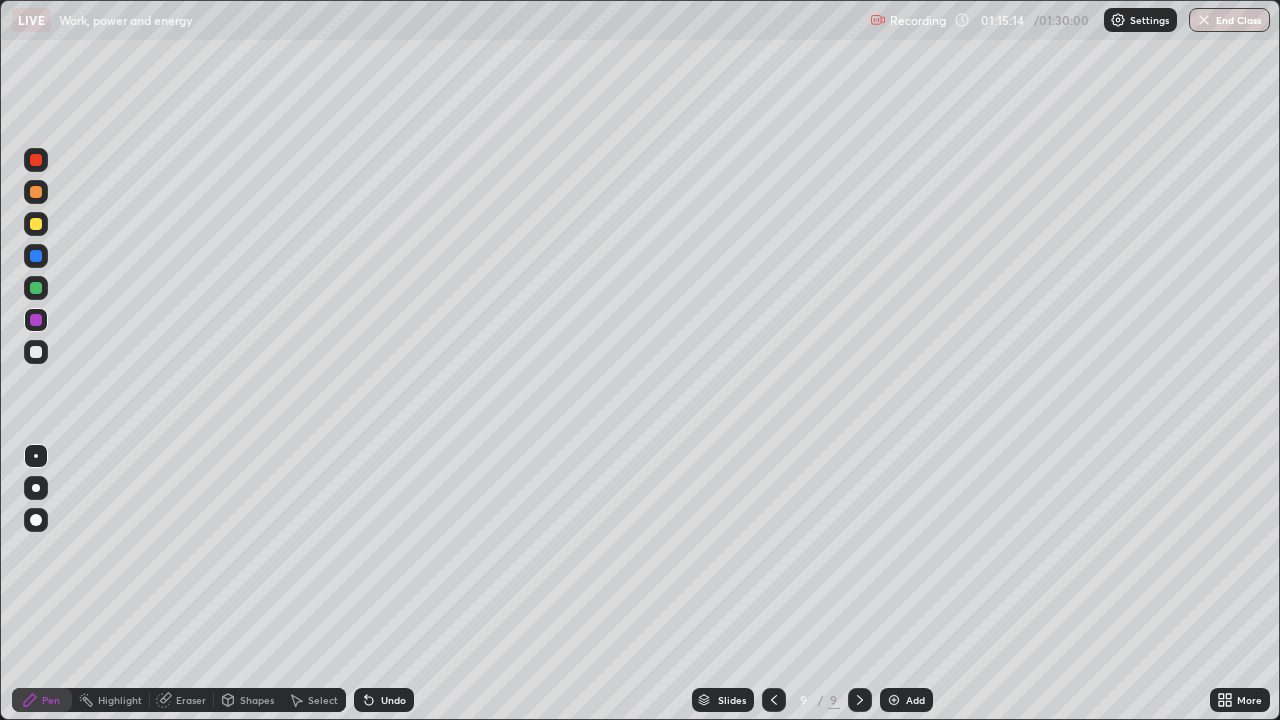 click at bounding box center (36, 224) 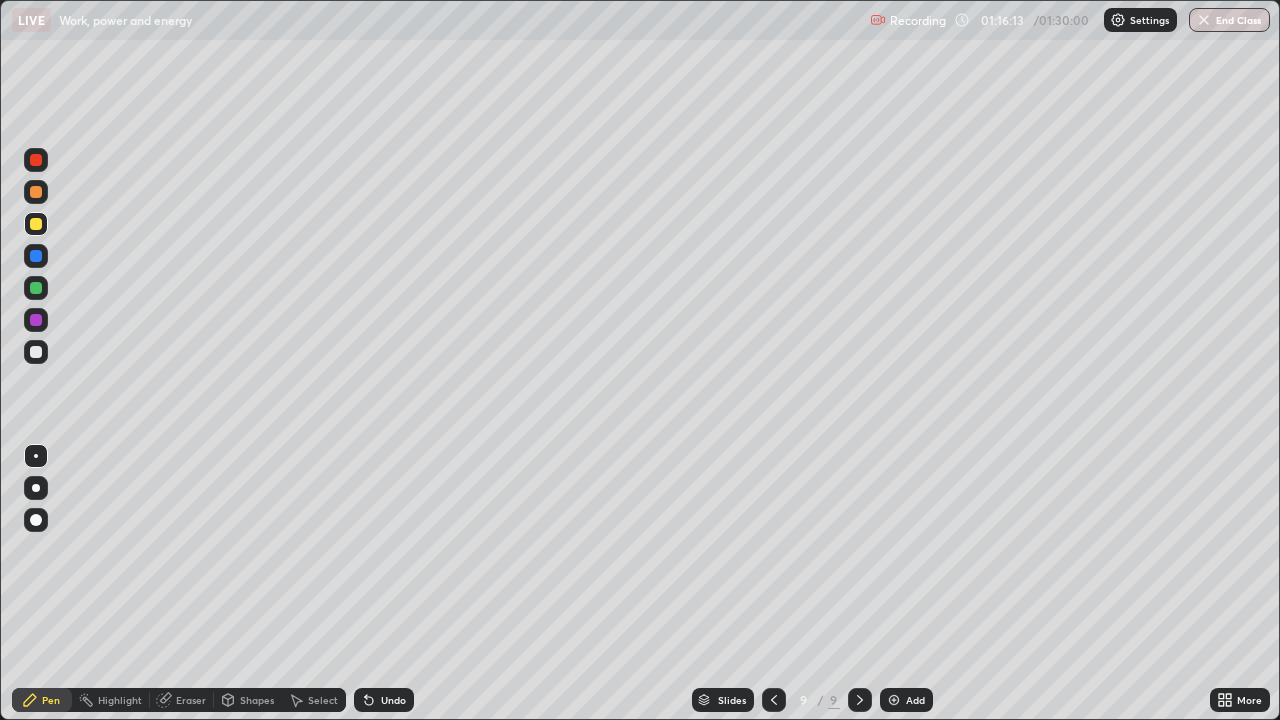 click on "Settings" at bounding box center (1140, 20) 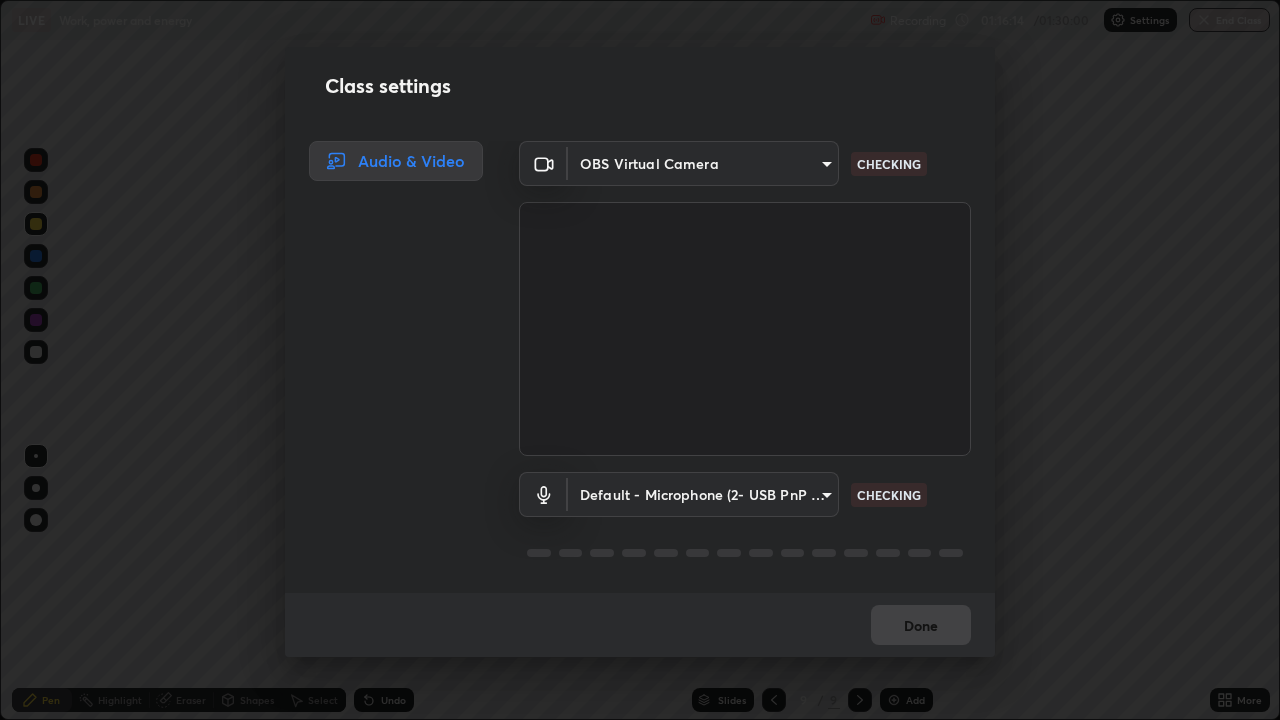 click on "Class settings Audio & Video OBS Virtual Camera [ID] CHECKING Default - Microphone (2- USB PnP Sound Device) default CHECKING Done" at bounding box center [640, 360] 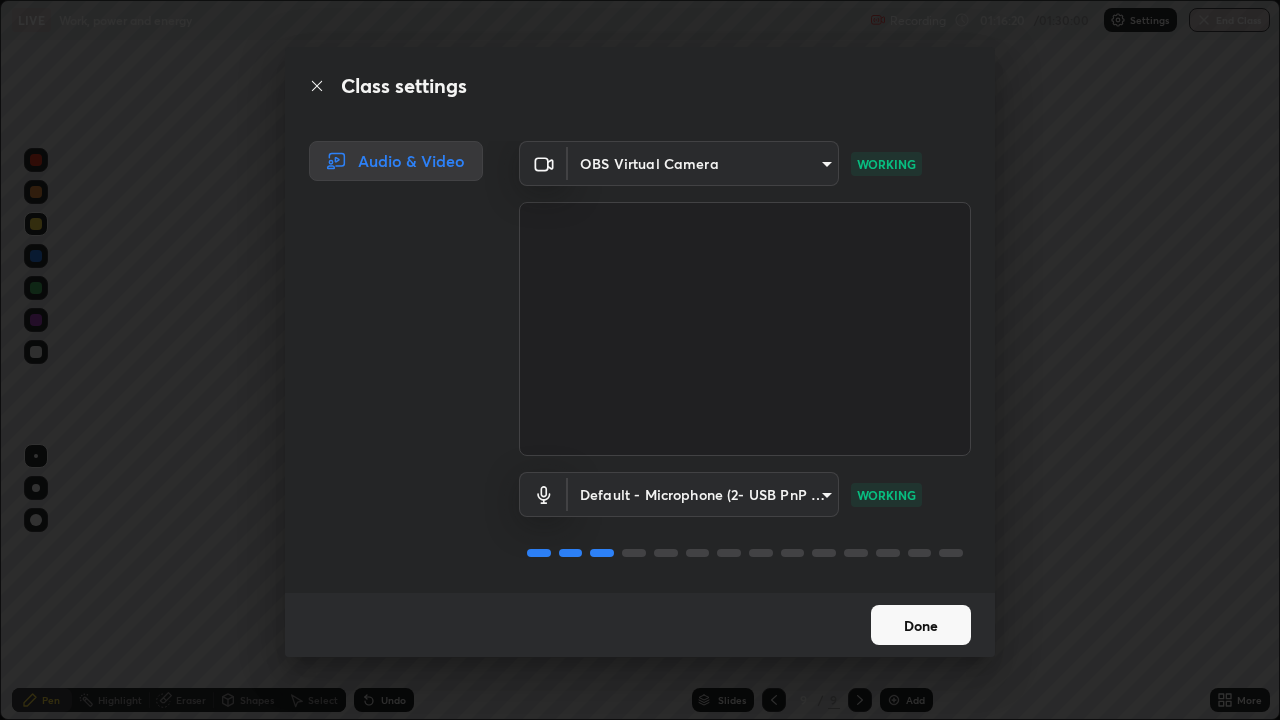 click on "Done" at bounding box center (921, 625) 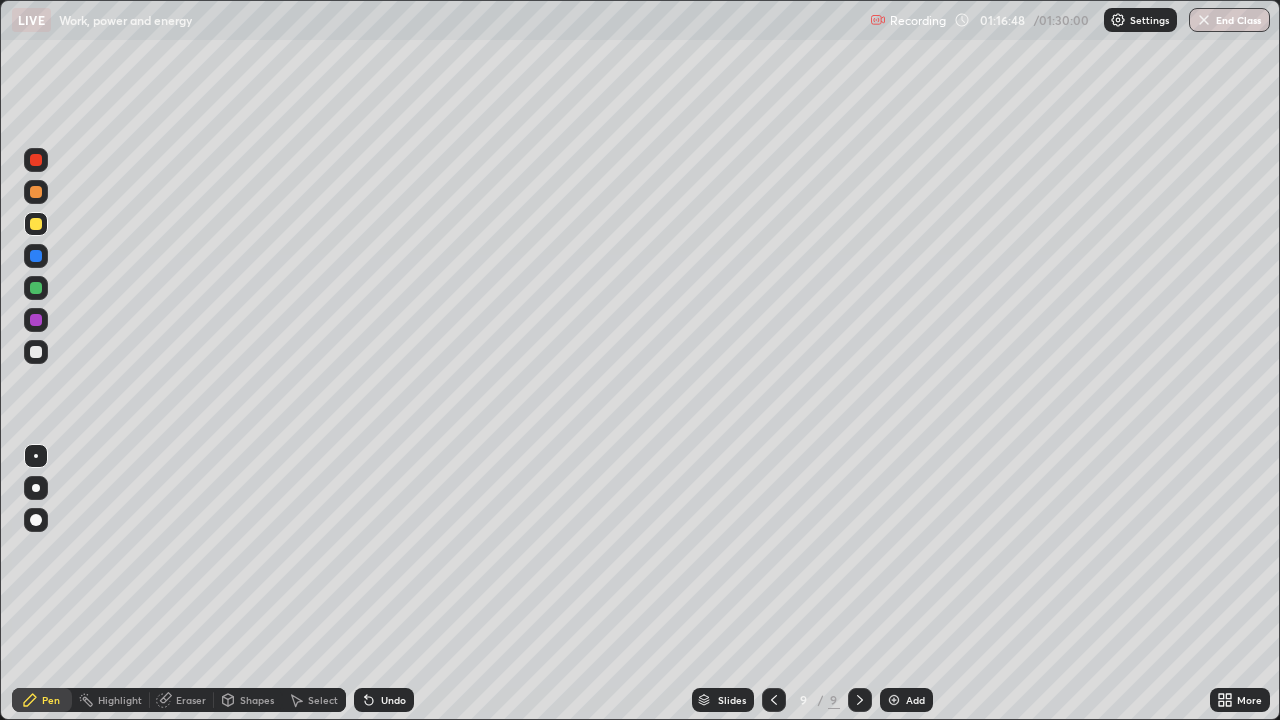 click at bounding box center (36, 224) 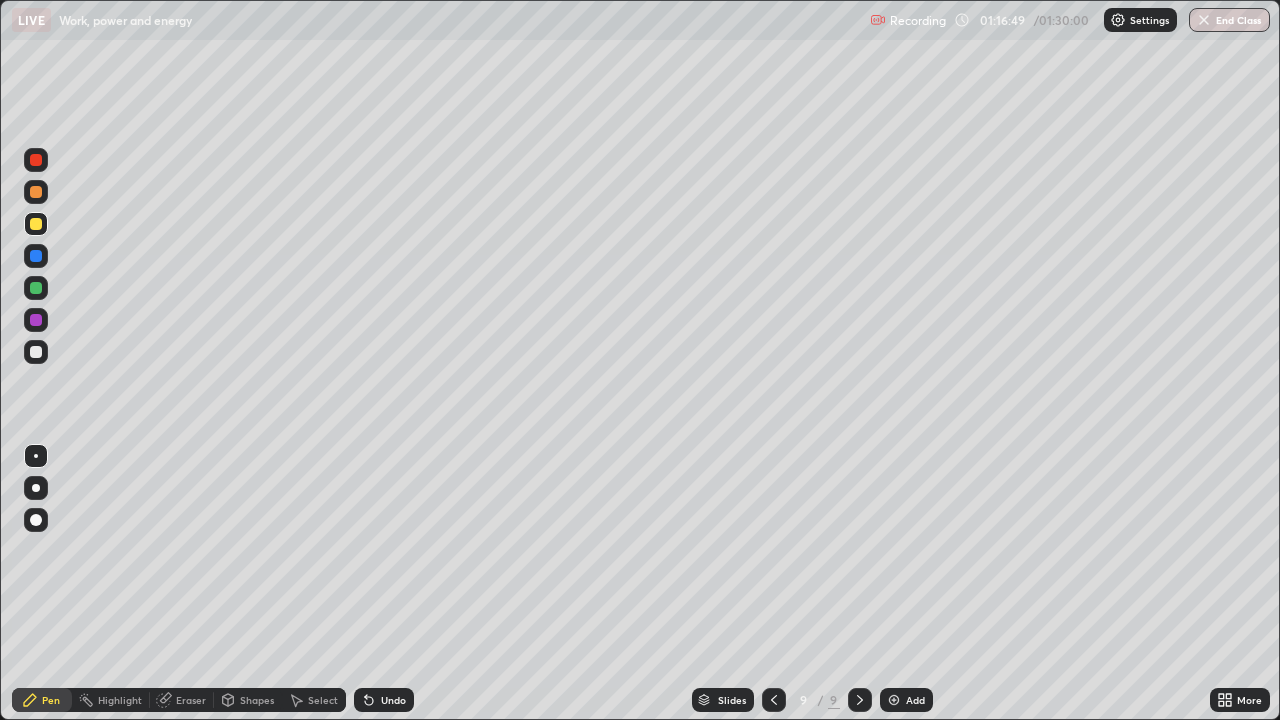 click at bounding box center [36, 352] 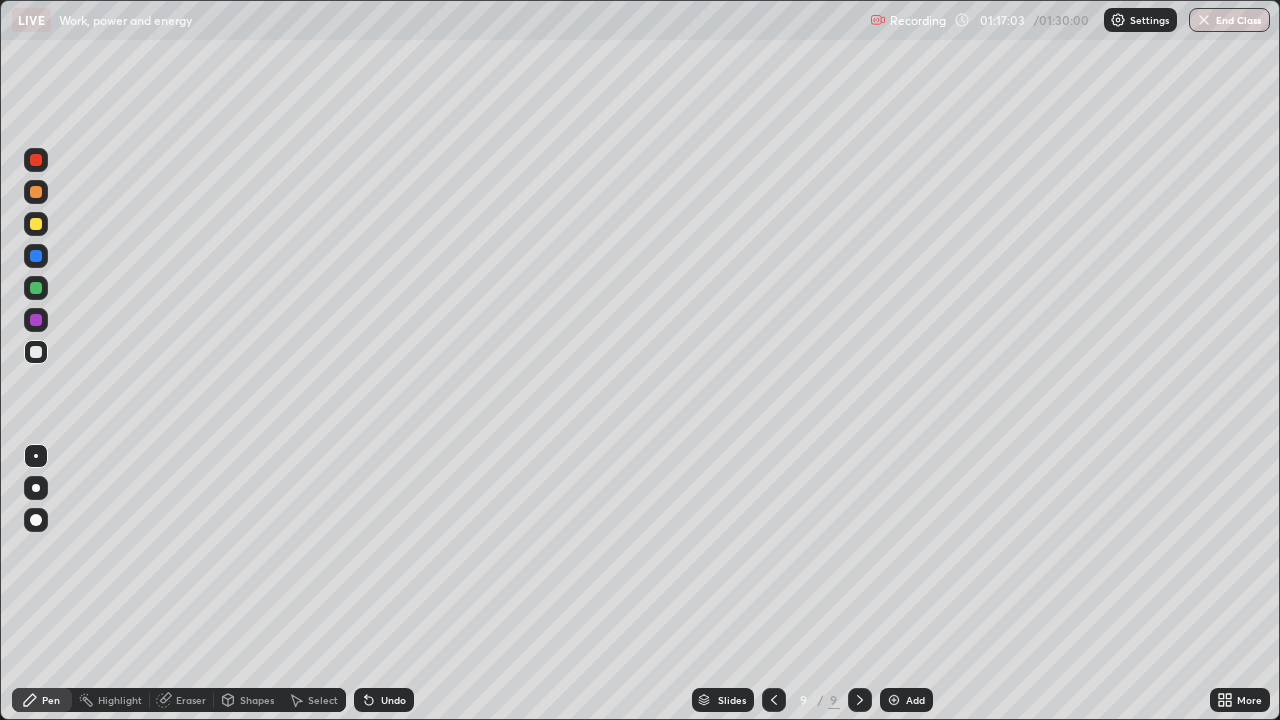 click on "Slides 9 / 9 Add" at bounding box center [812, 700] 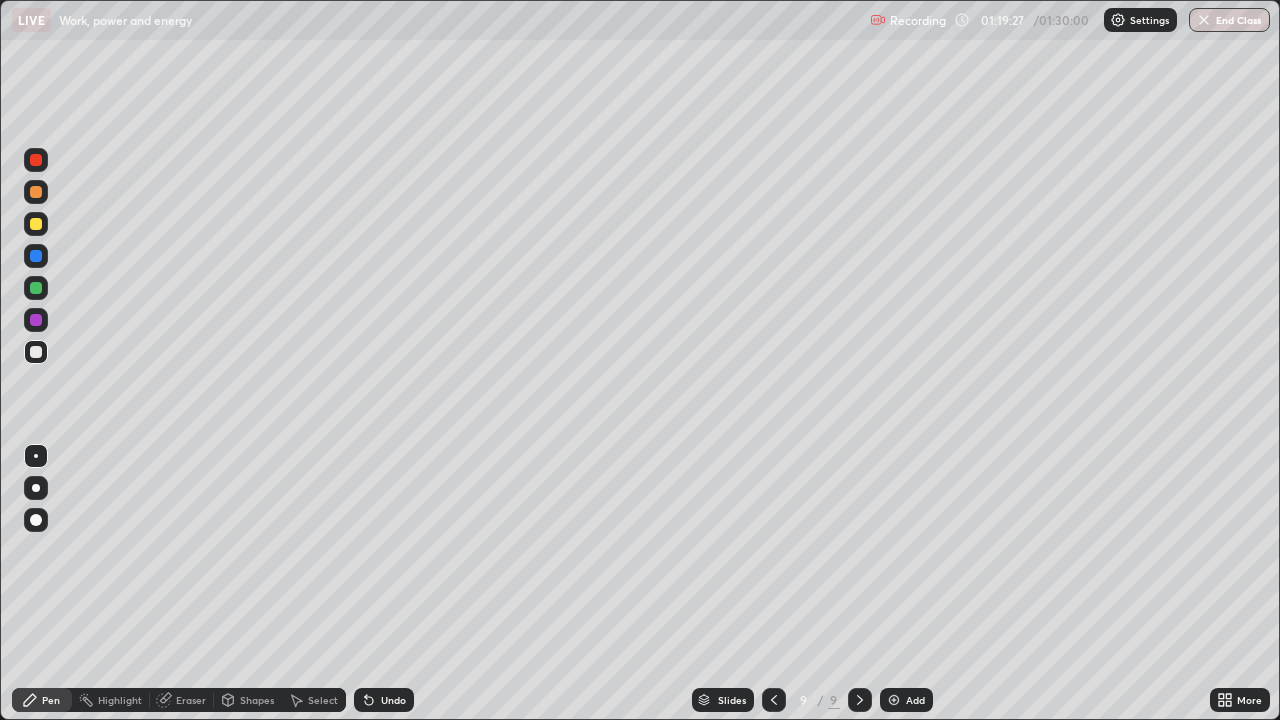 click on "End Class" at bounding box center (1229, 20) 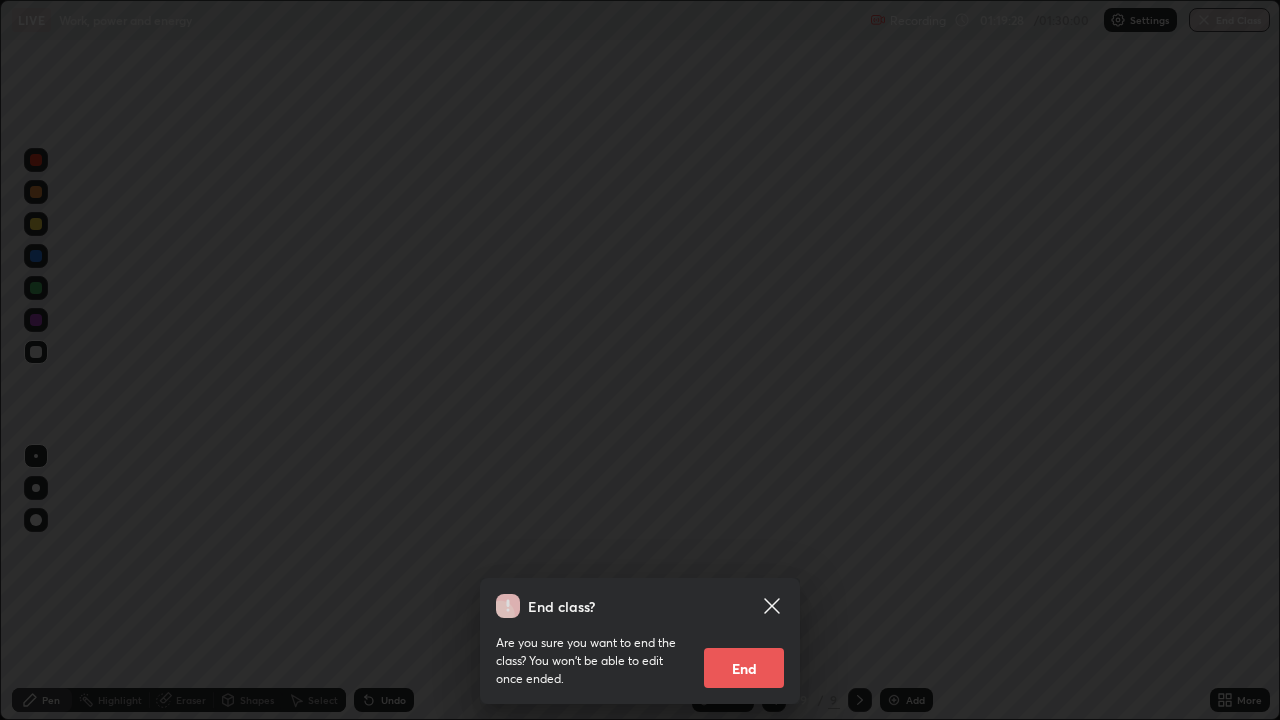 click on "End" at bounding box center (744, 668) 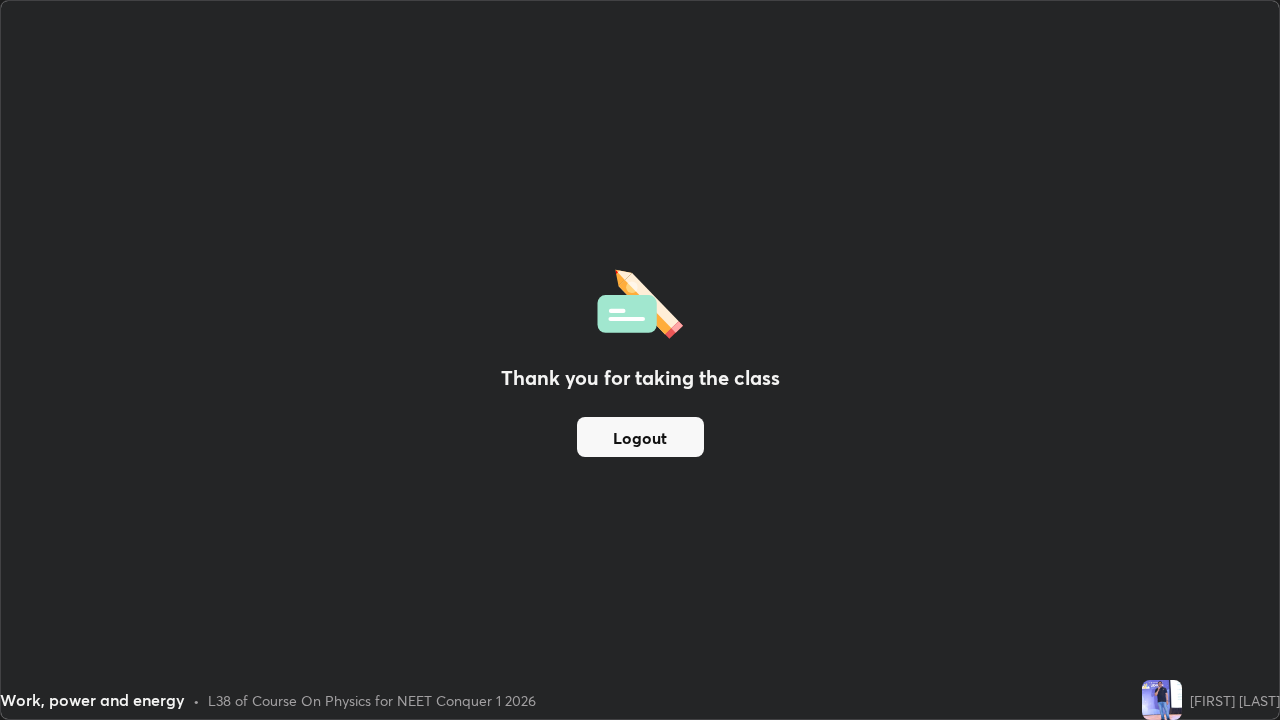 click on "Logout" at bounding box center [640, 437] 